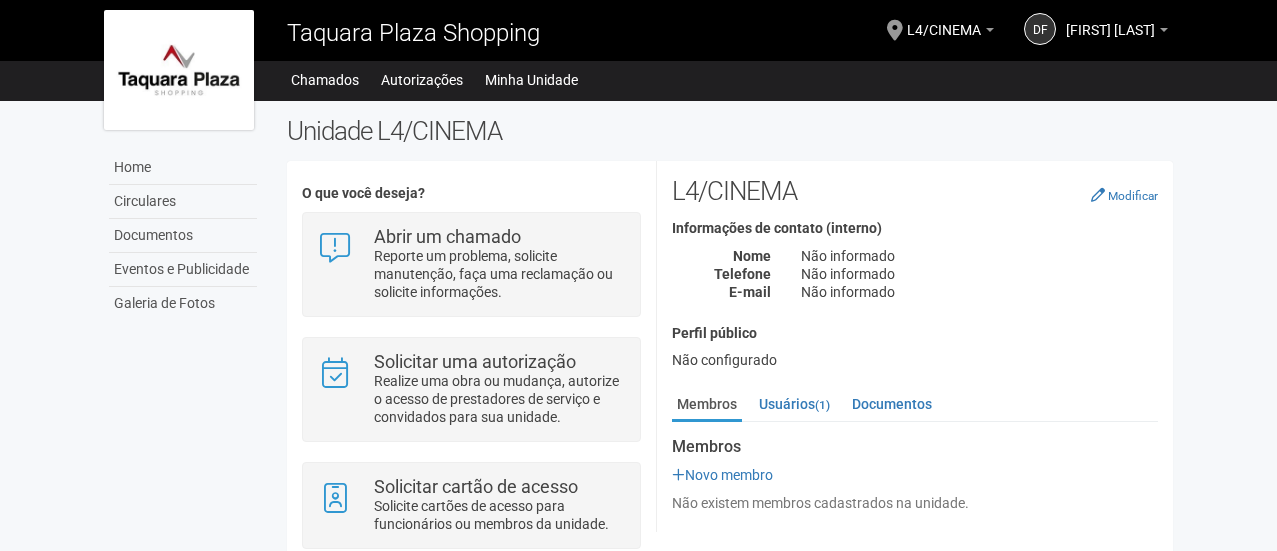 scroll, scrollTop: 0, scrollLeft: 0, axis: both 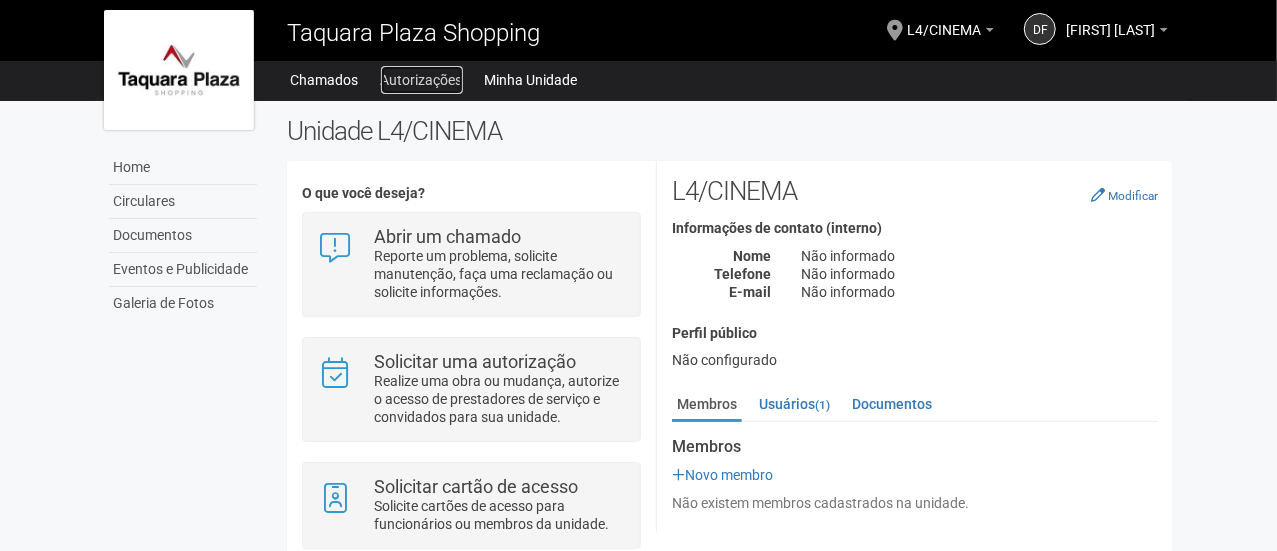 click on "Autorizações" at bounding box center [422, 80] 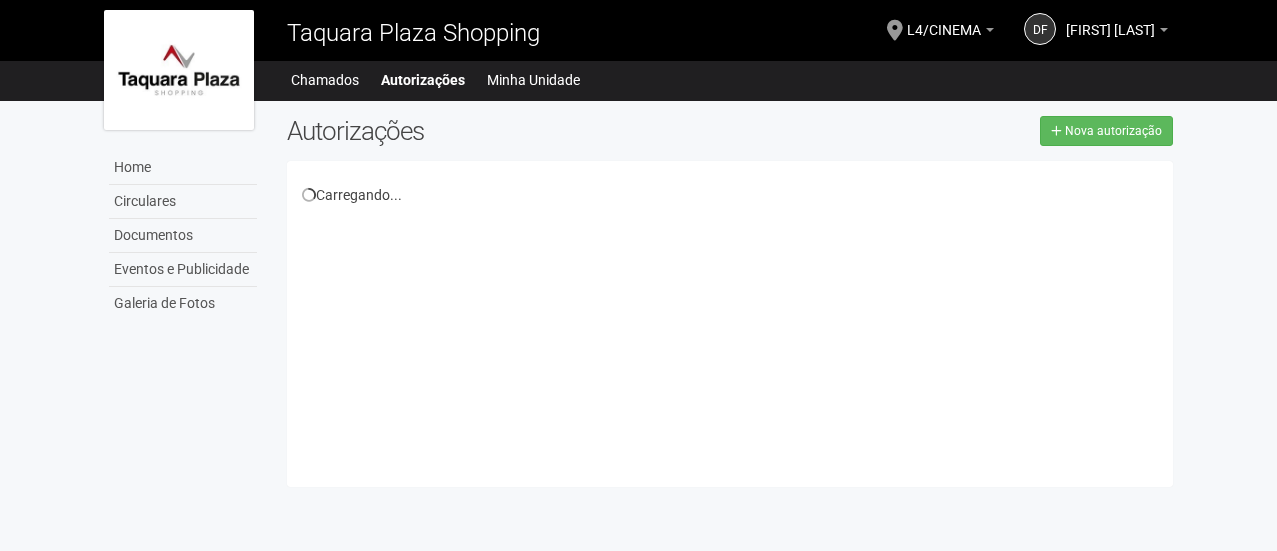 scroll, scrollTop: 0, scrollLeft: 0, axis: both 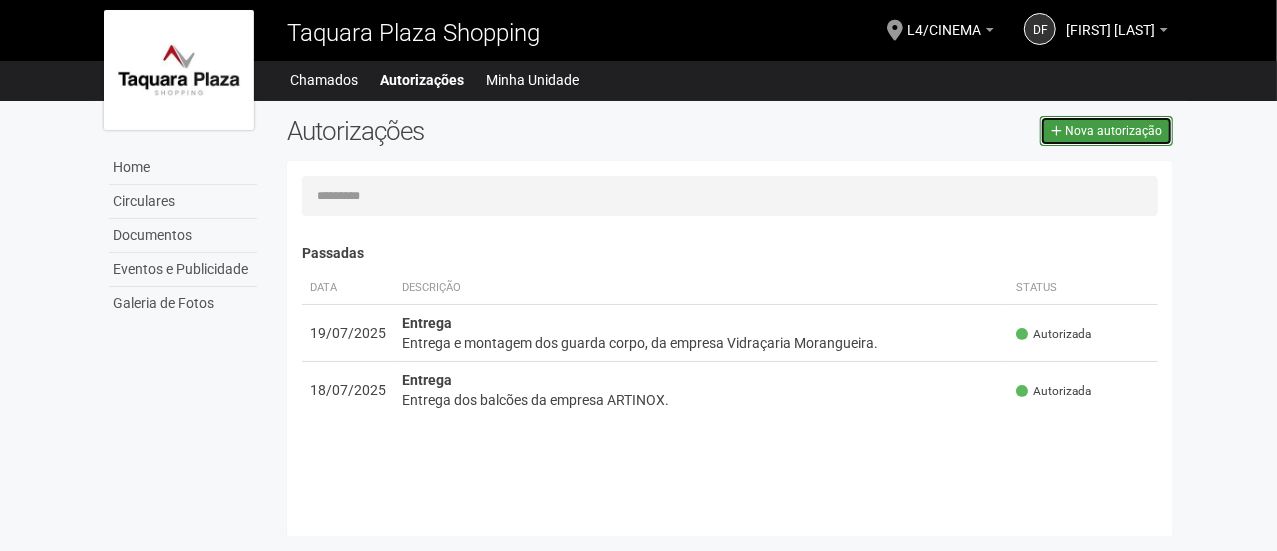 click on "Nova autorização" at bounding box center [1113, 131] 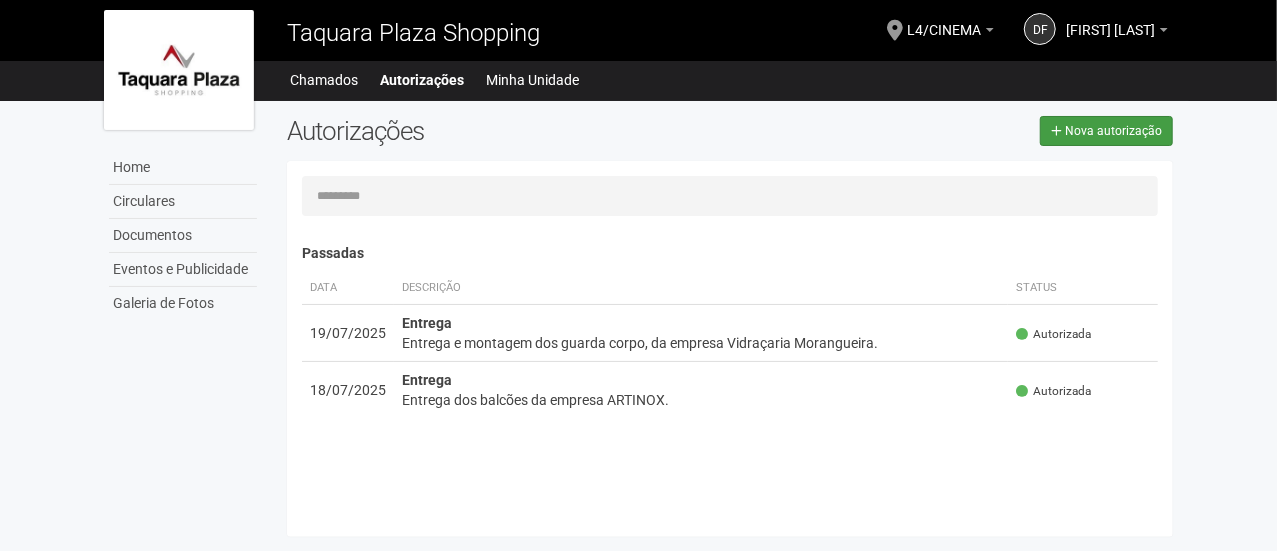 select on "**" 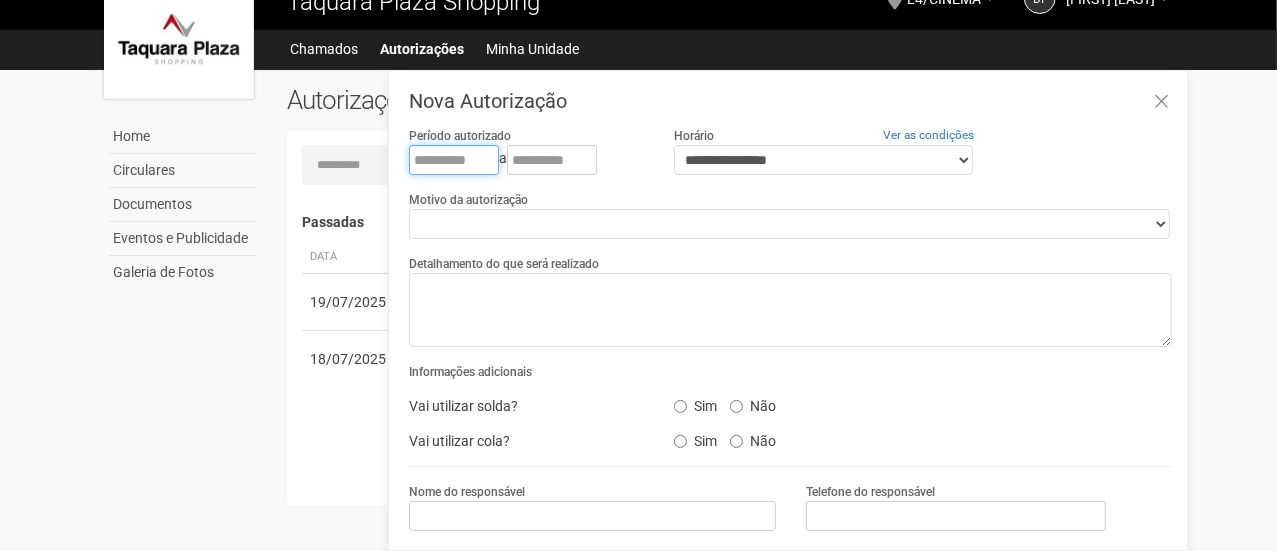 click at bounding box center (454, 160) 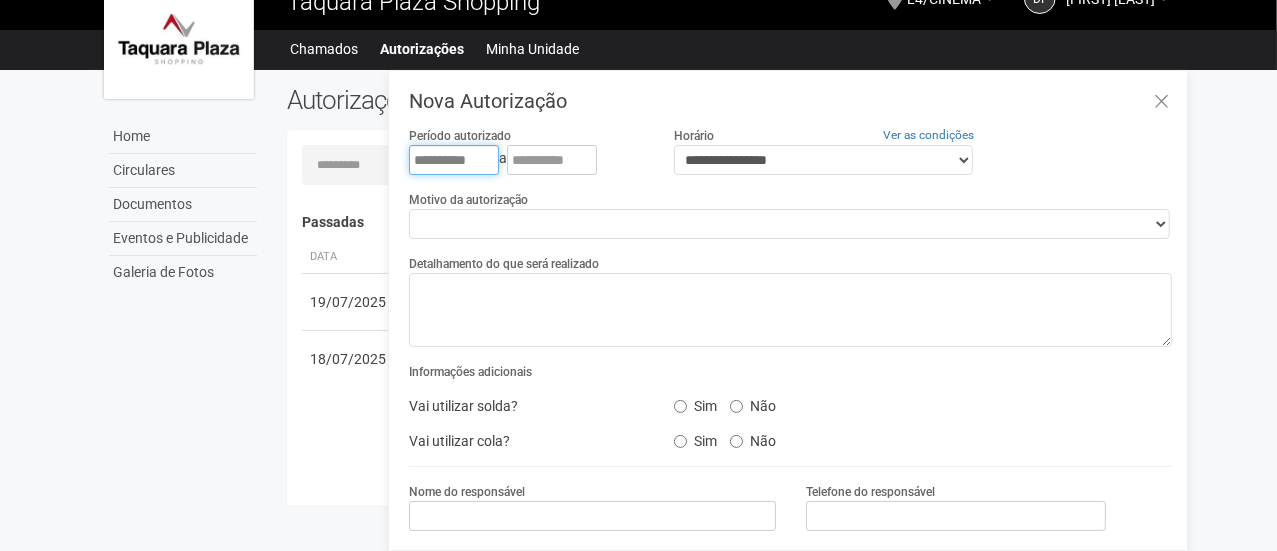 type on "**********" 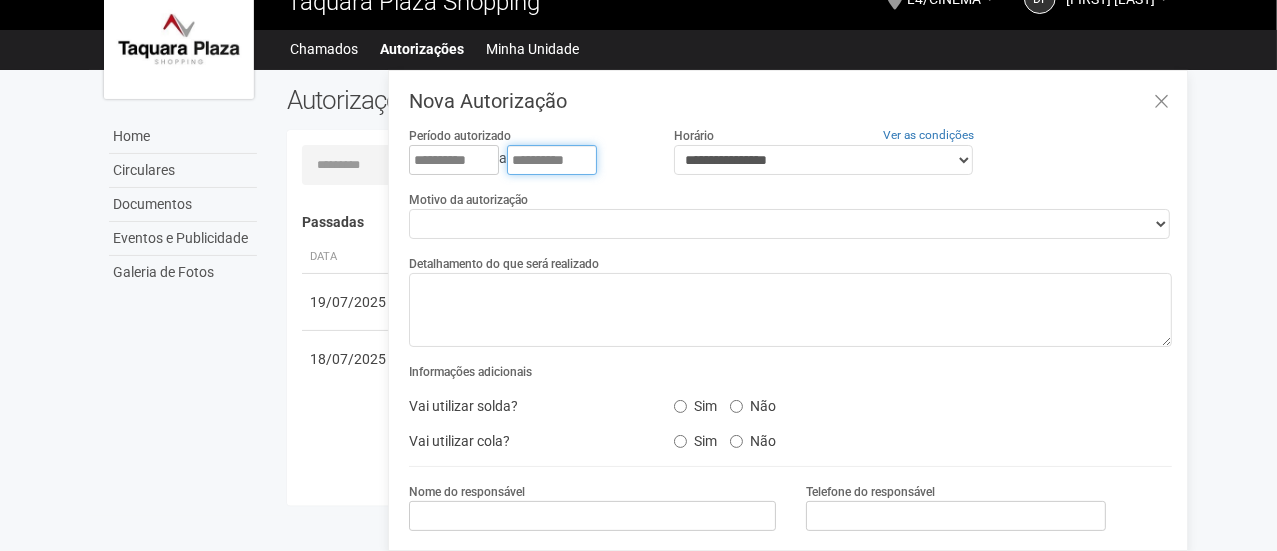 type on "**********" 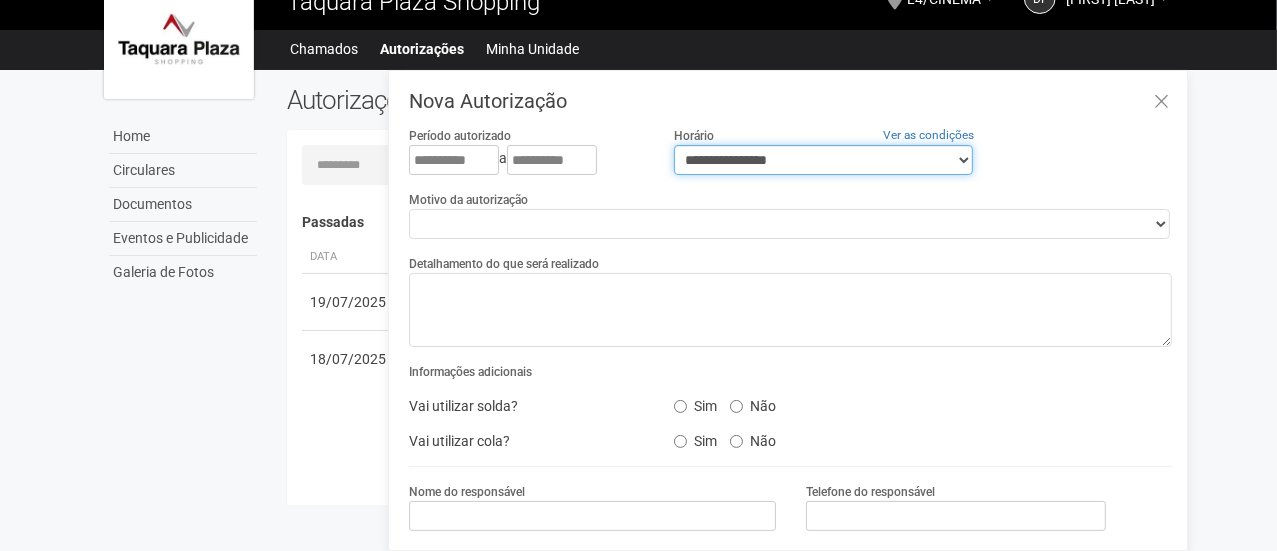 click on "**********" at bounding box center (824, 160) 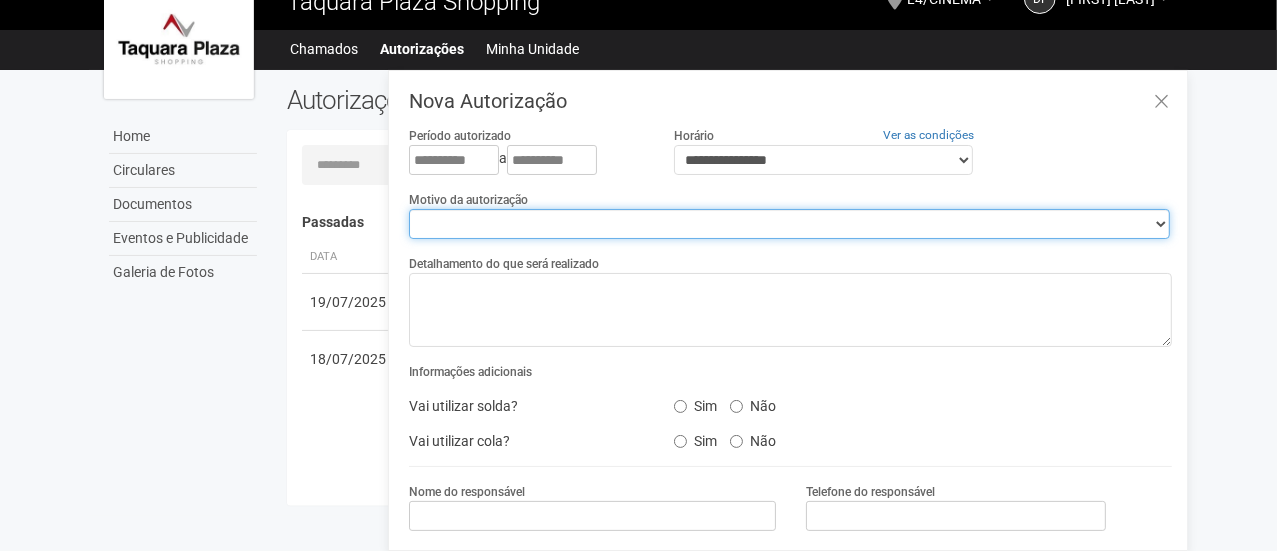 click on "**********" at bounding box center [789, 224] 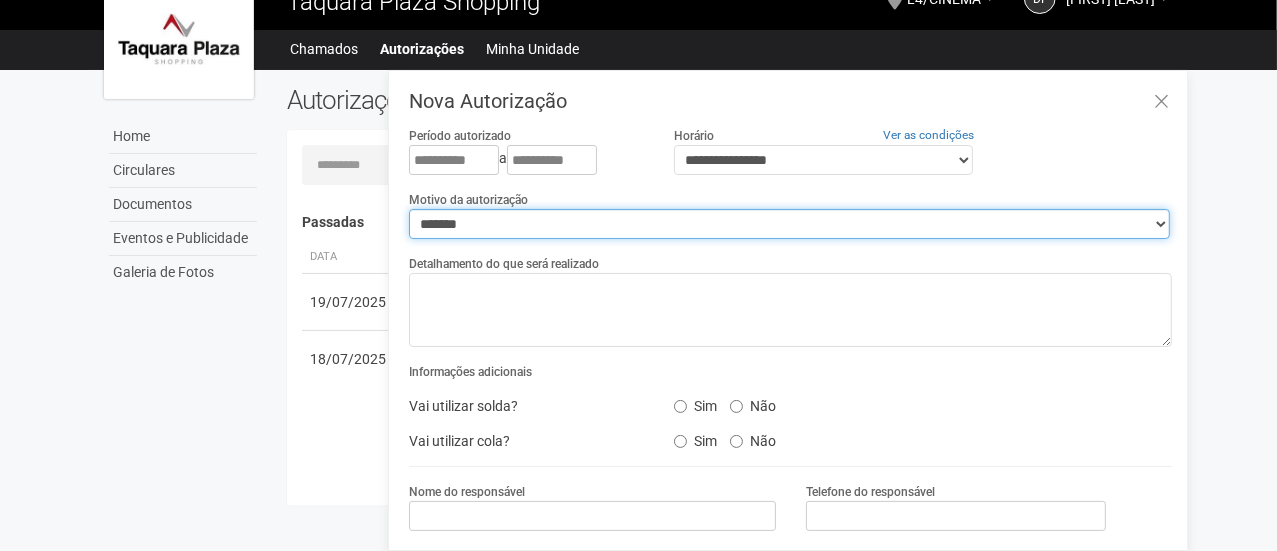 click on "**********" at bounding box center [789, 224] 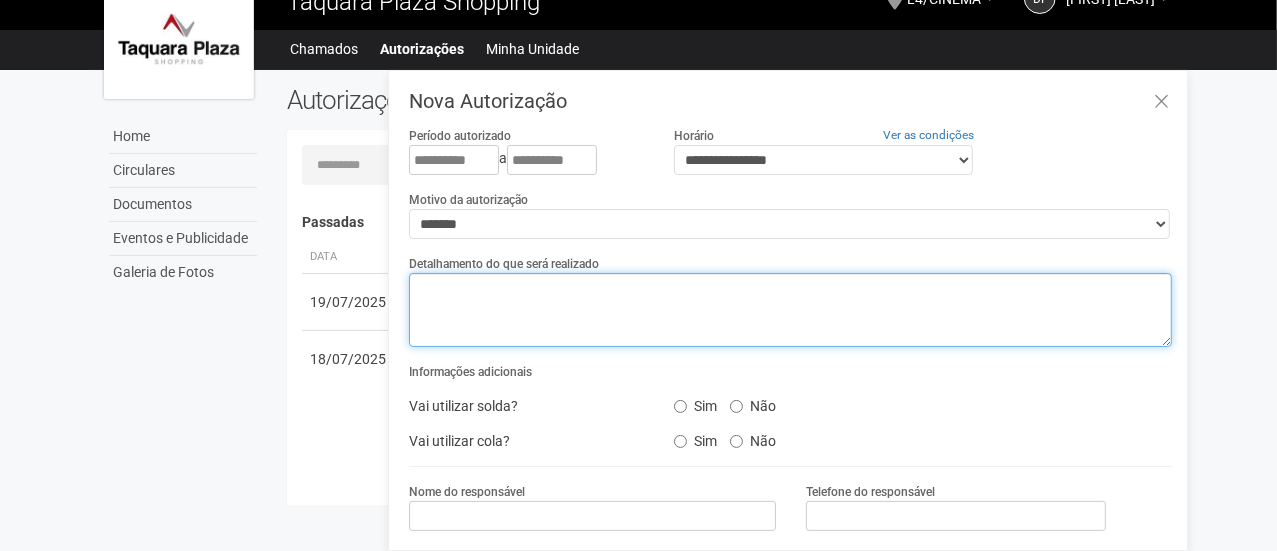 click at bounding box center (790, 310) 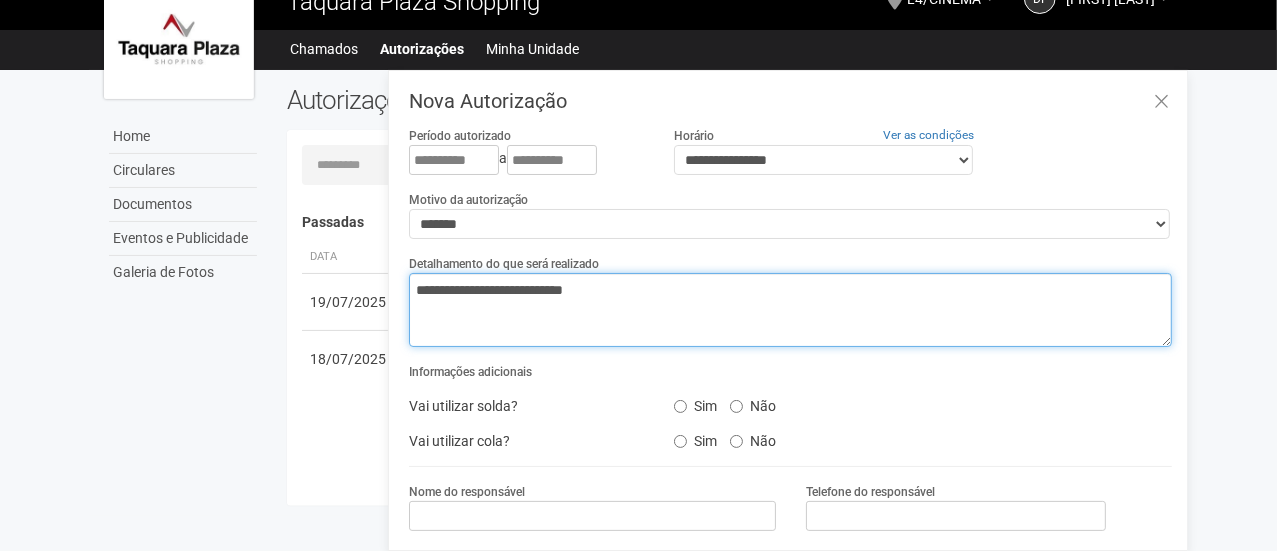type on "**********" 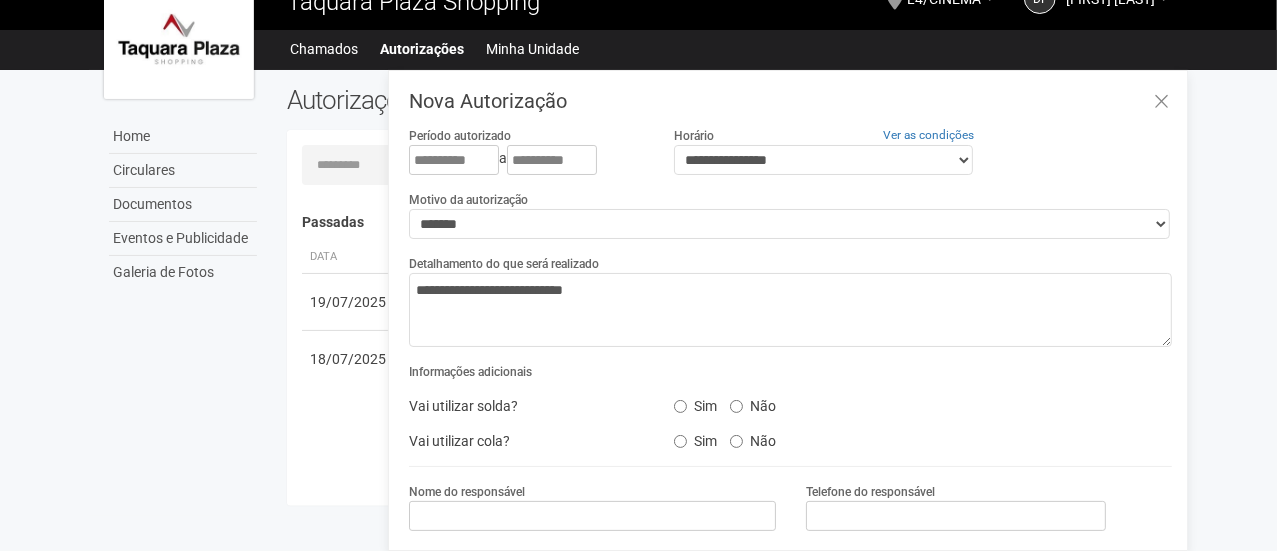 click on "Sim
Não" at bounding box center [857, 403] 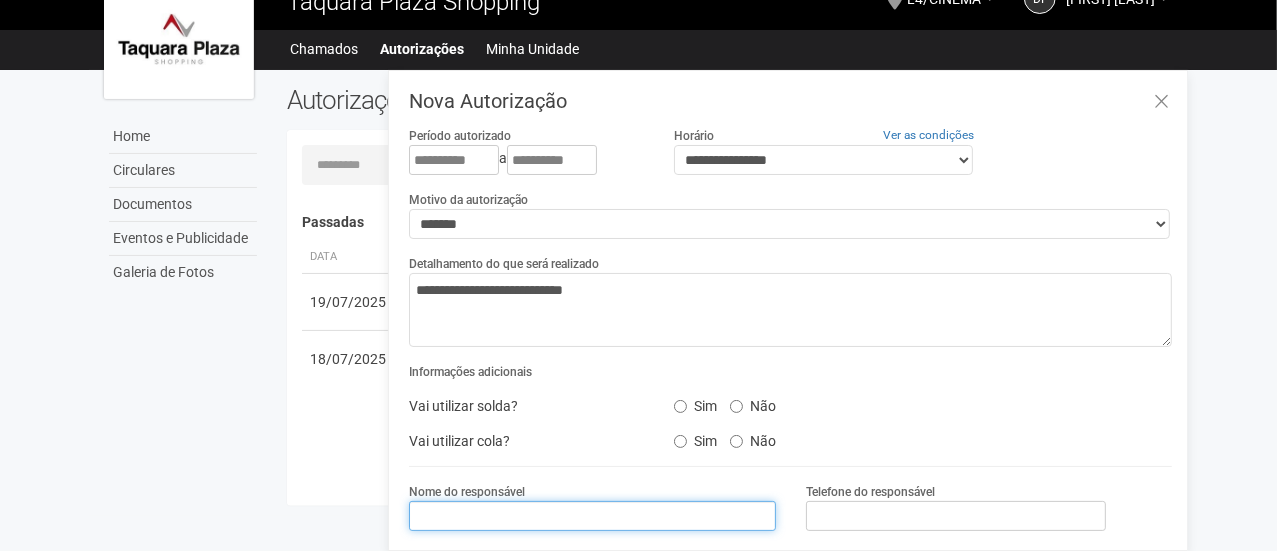 click at bounding box center (592, 516) 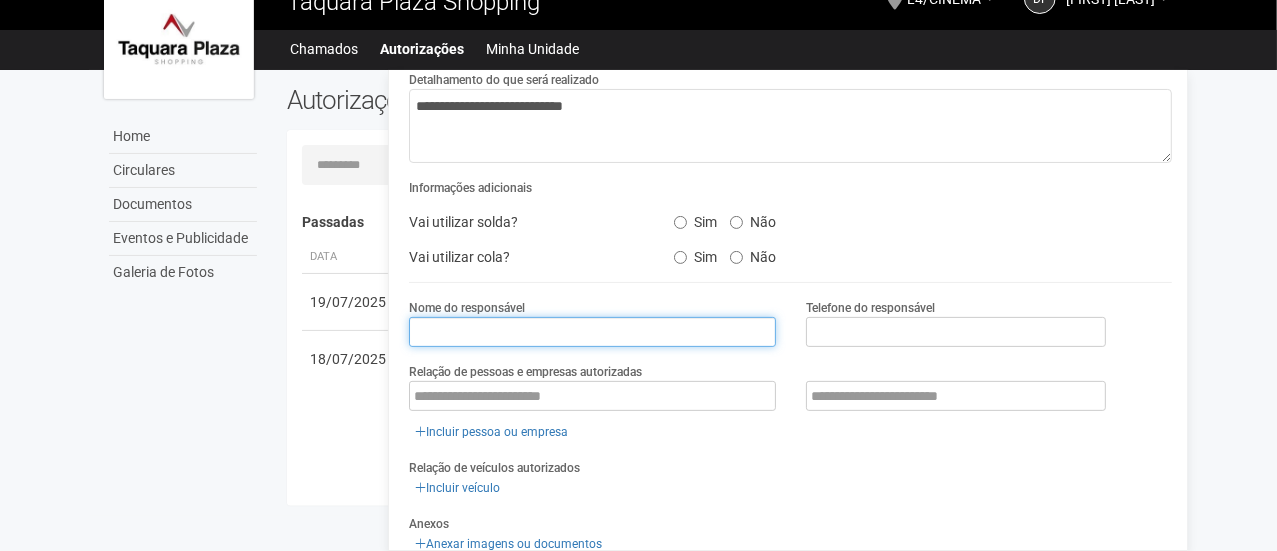 scroll, scrollTop: 200, scrollLeft: 0, axis: vertical 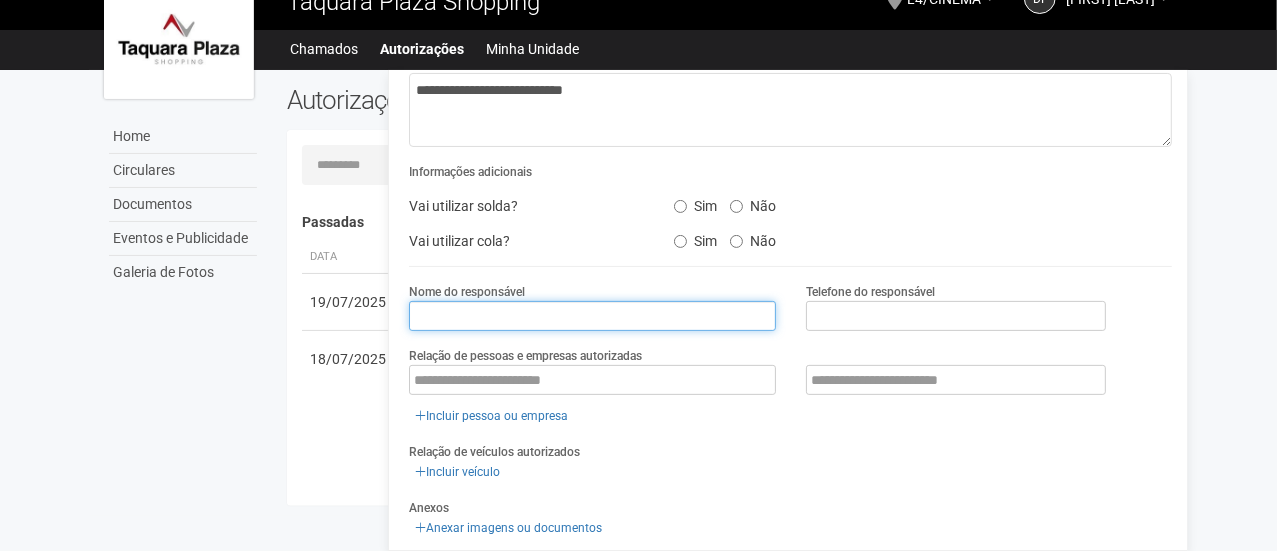 click at bounding box center (592, 316) 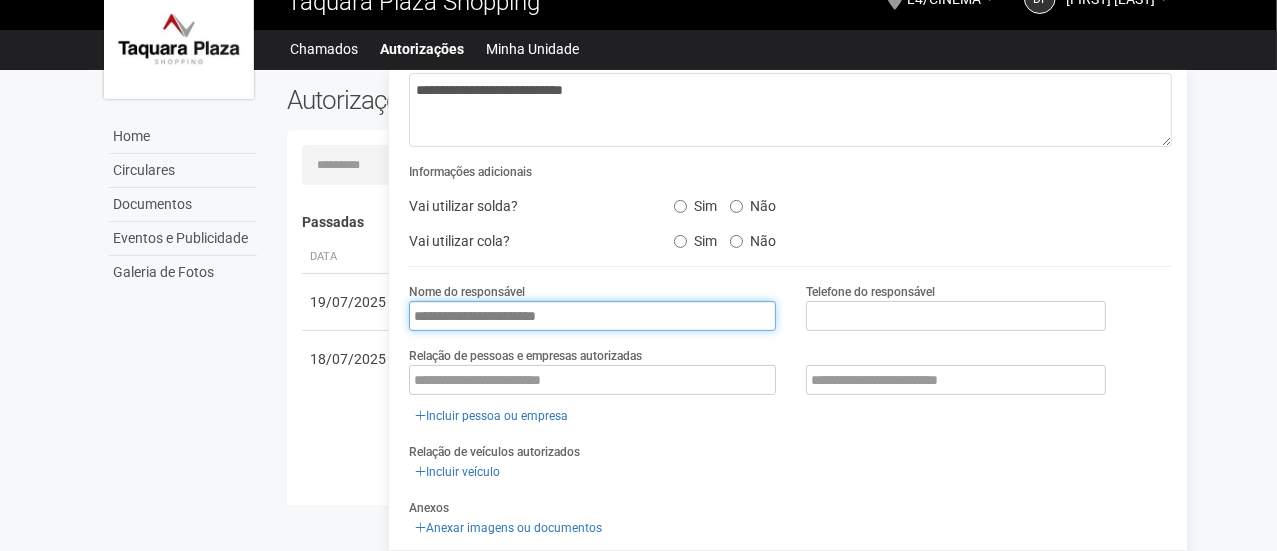click on "**********" at bounding box center (592, 316) 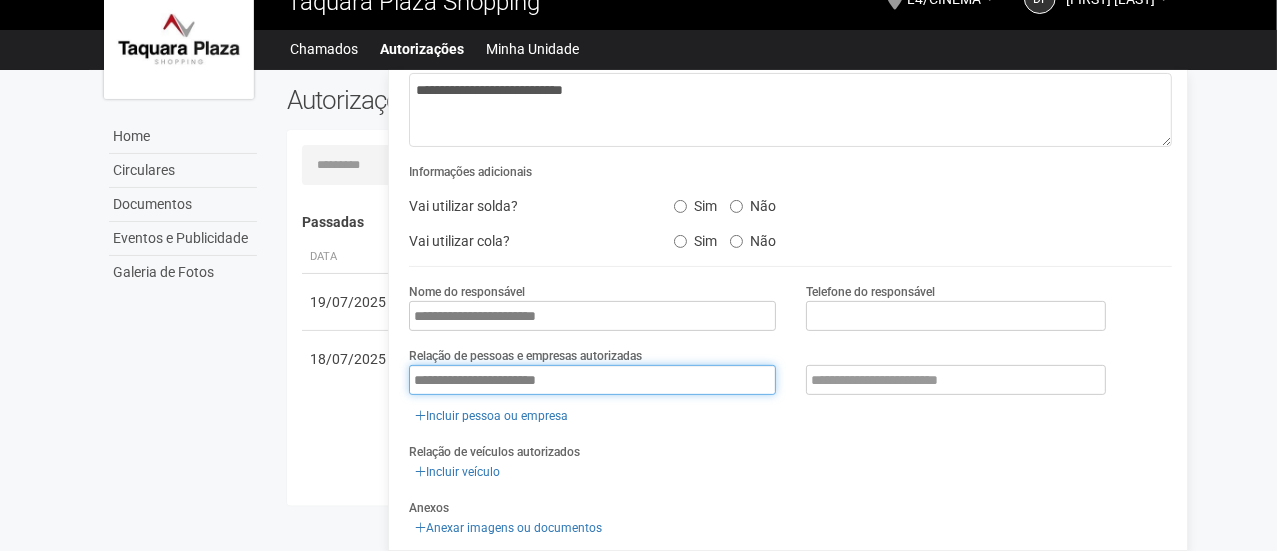 type on "**********" 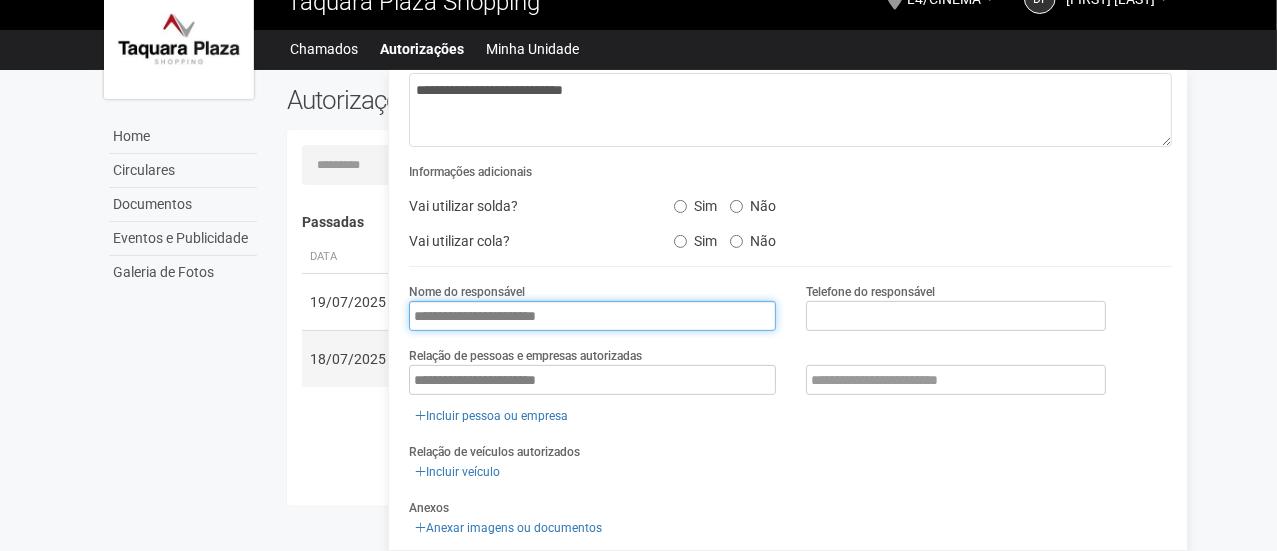 drag, startPoint x: 614, startPoint y: 321, endPoint x: 324, endPoint y: 356, distance: 292.10443 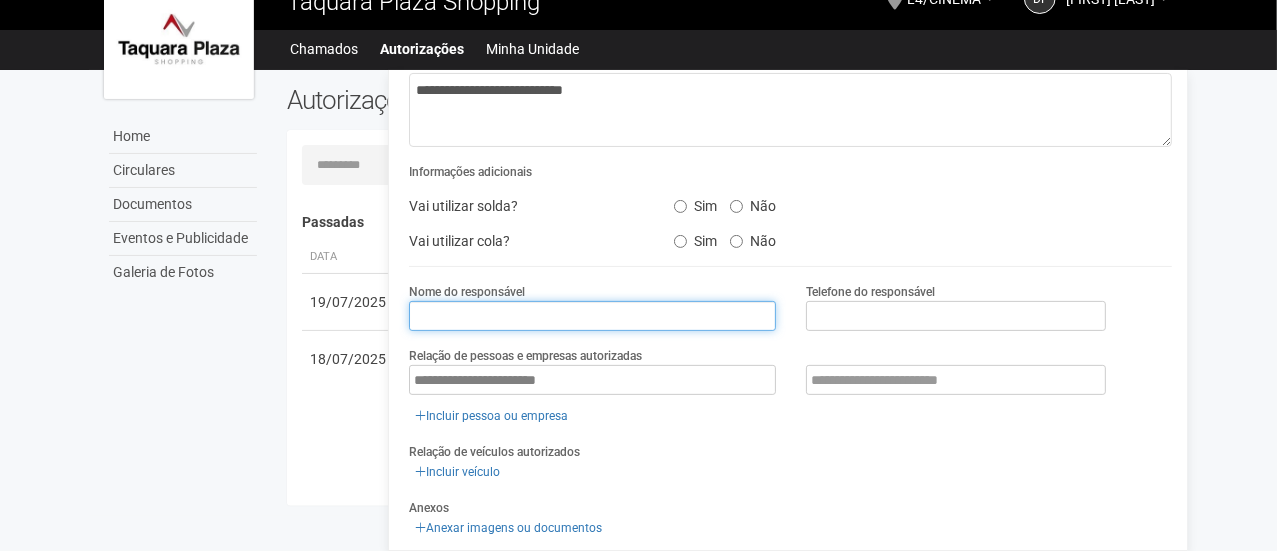 type 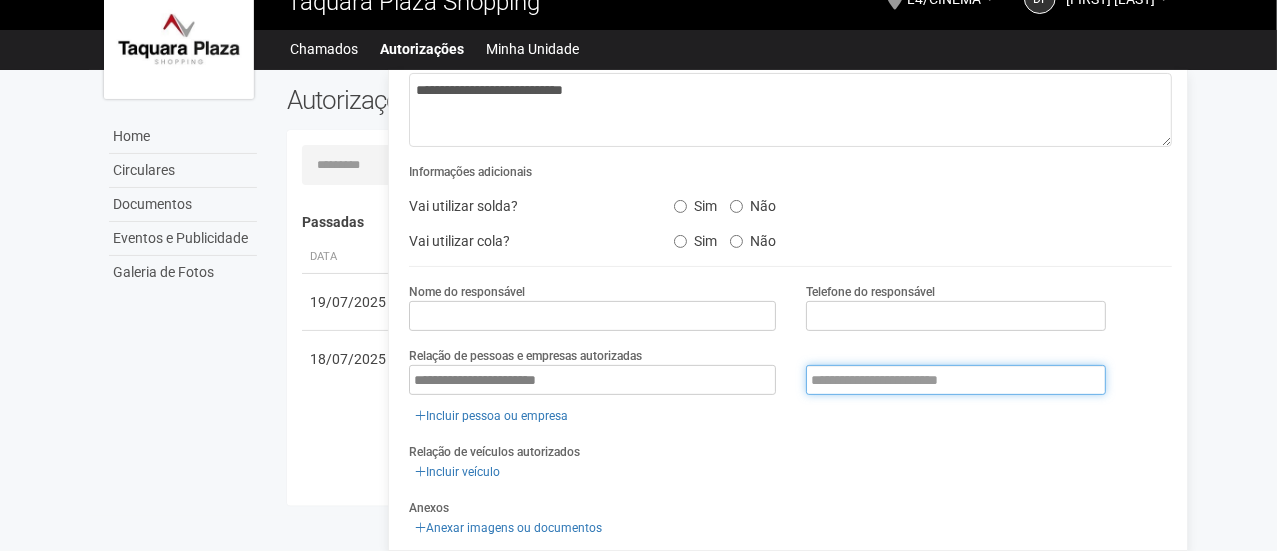 click at bounding box center (956, 380) 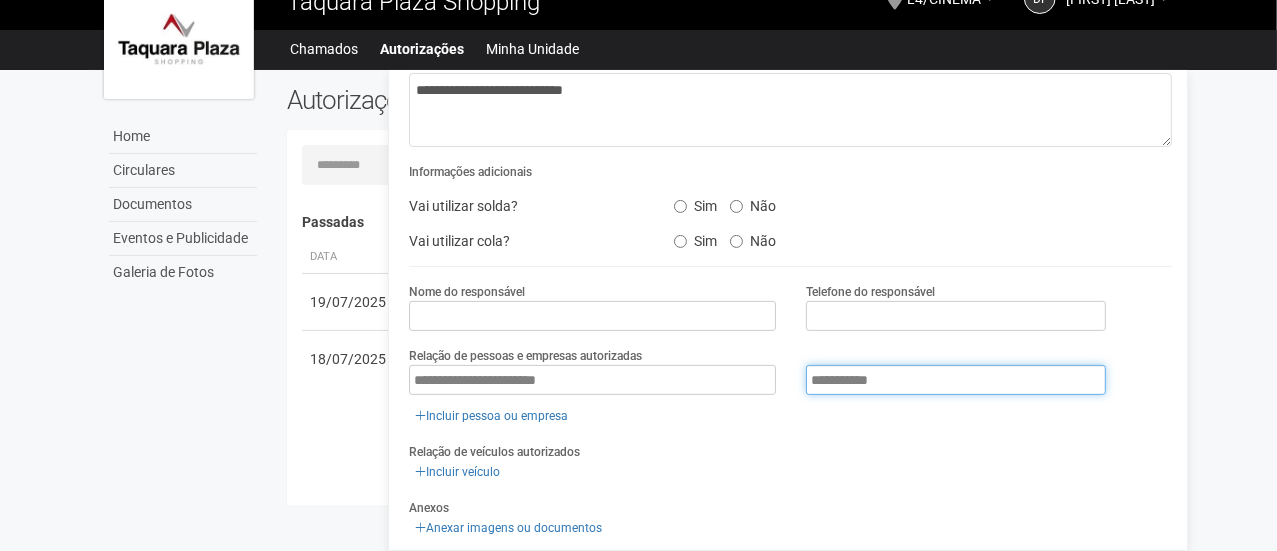 type on "**********" 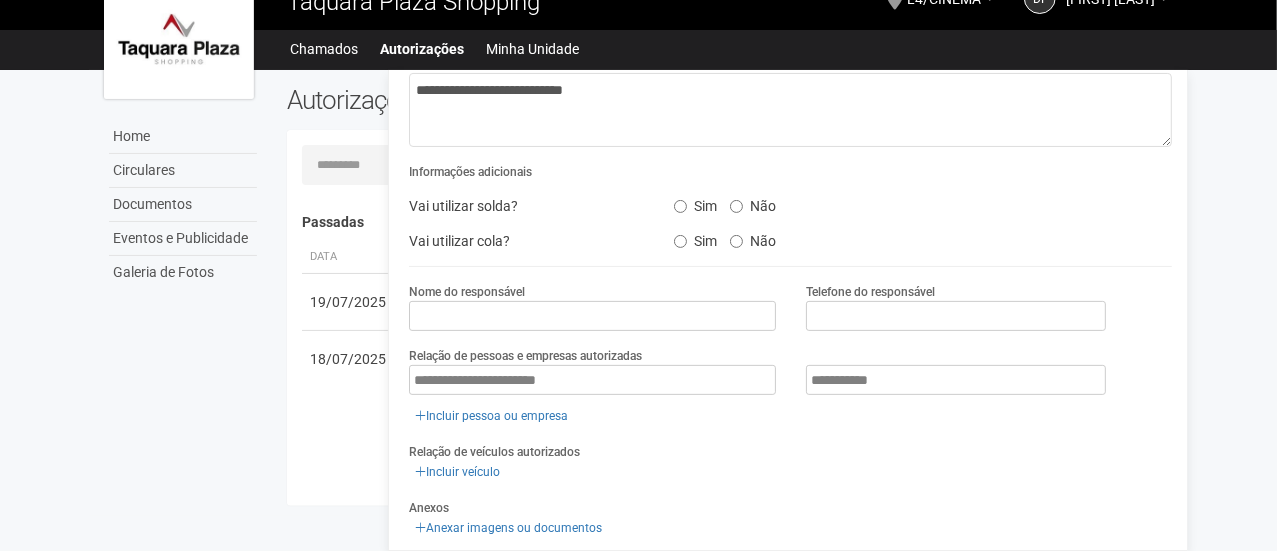 drag, startPoint x: 1183, startPoint y: 289, endPoint x: 1183, endPoint y: 347, distance: 58 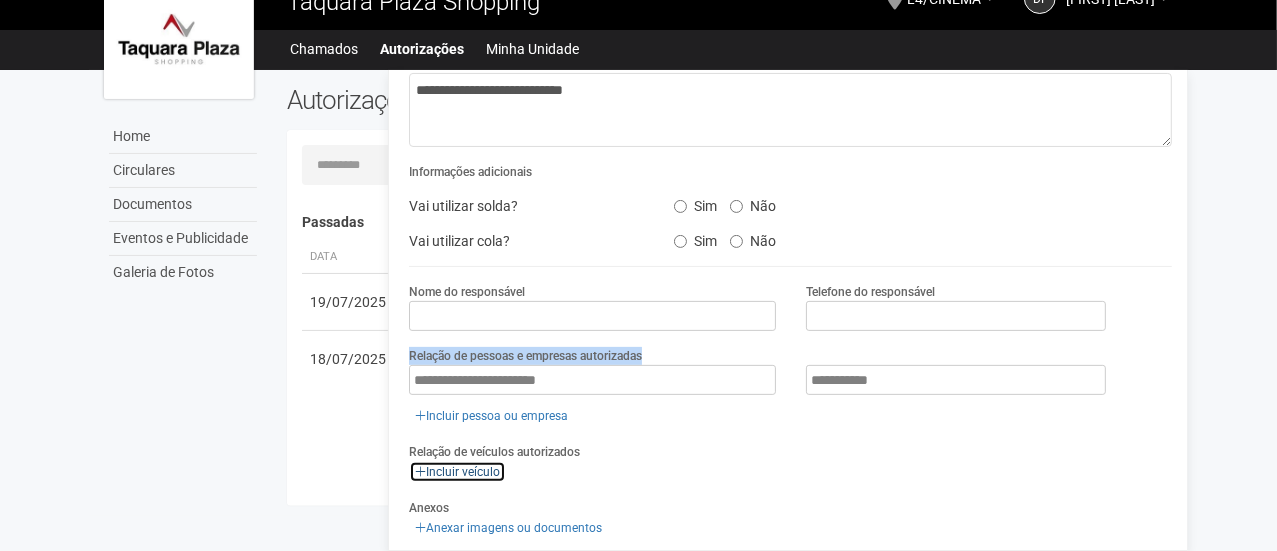 click on "Incluir veículo" at bounding box center [457, 472] 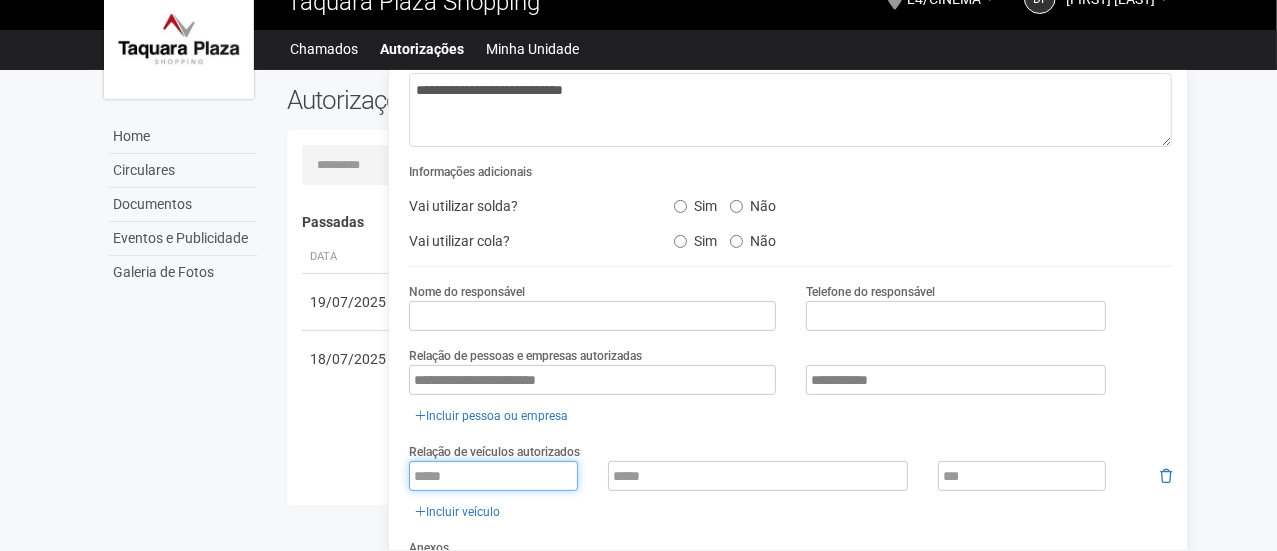 click at bounding box center [493, 476] 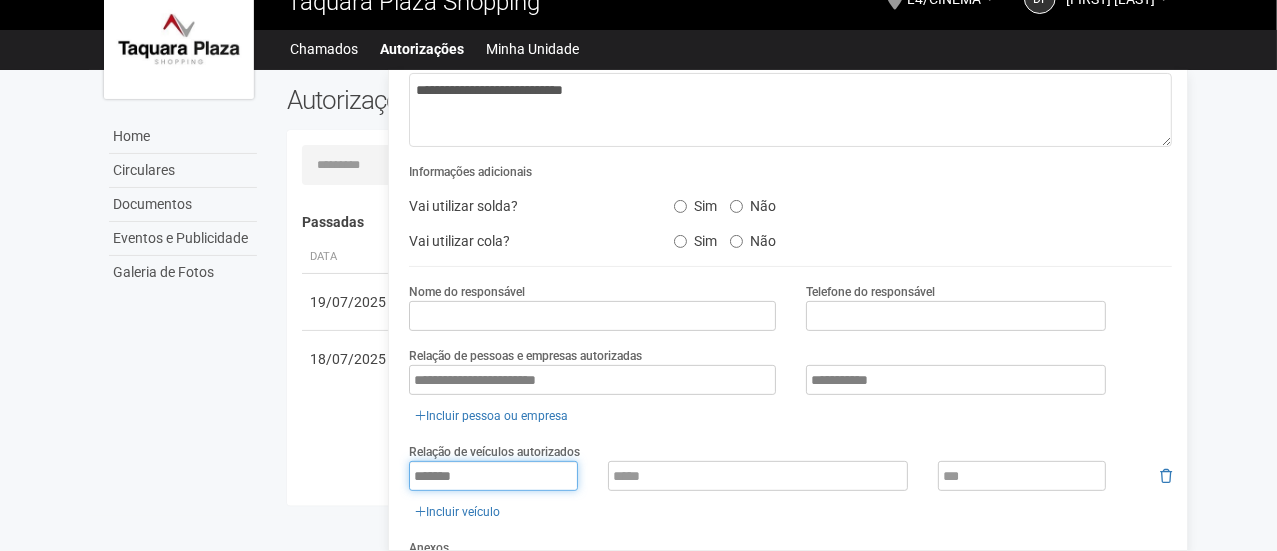 type on "*******" 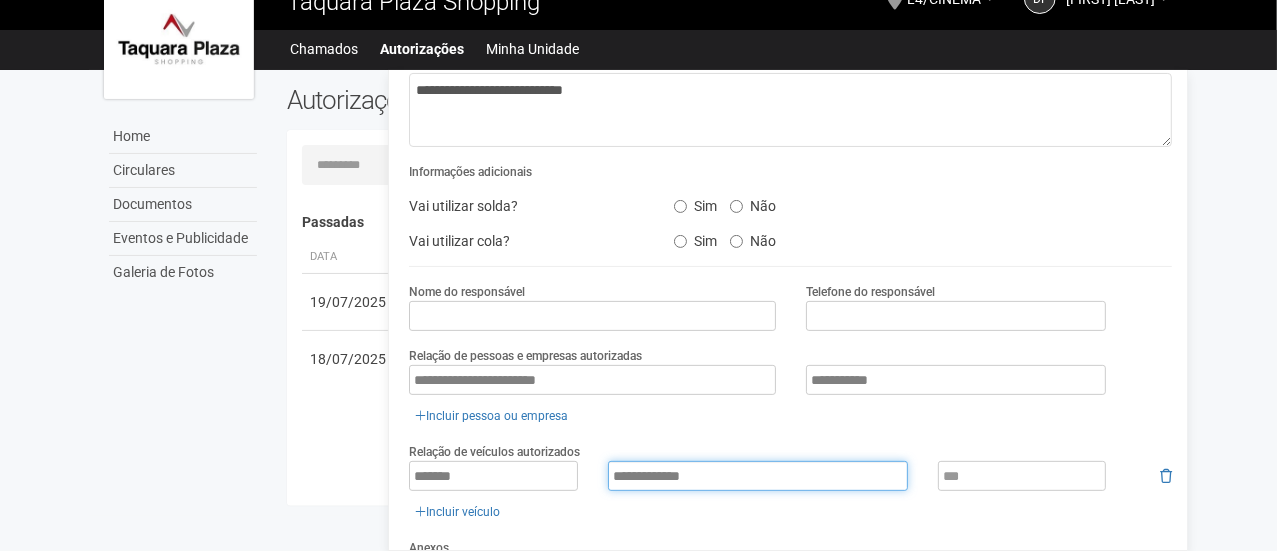 click on "**********" at bounding box center [758, 476] 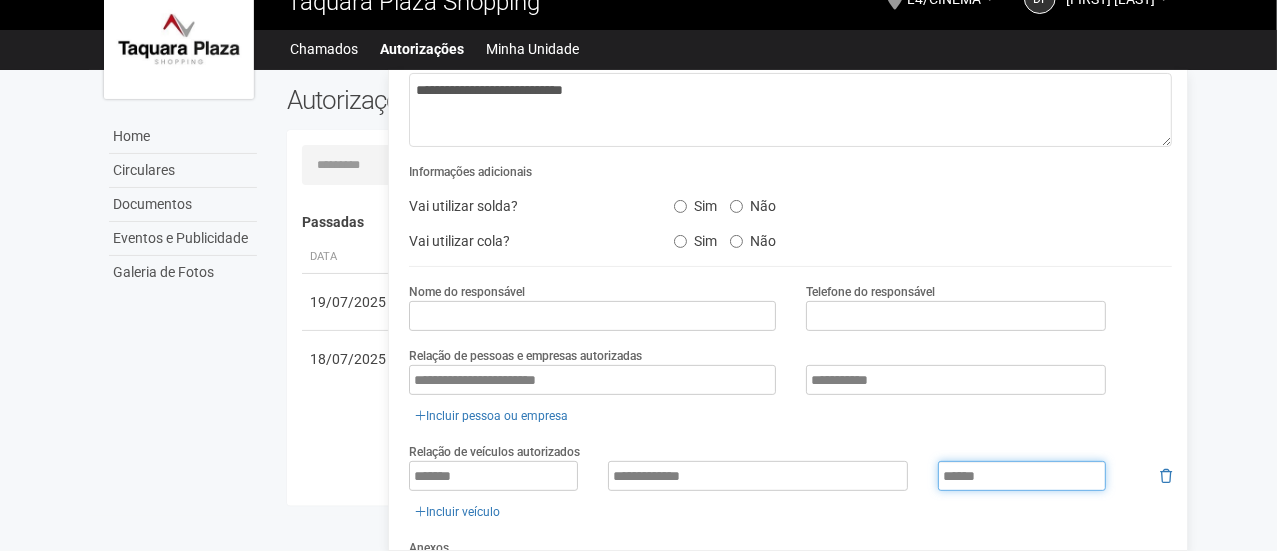 type on "******" 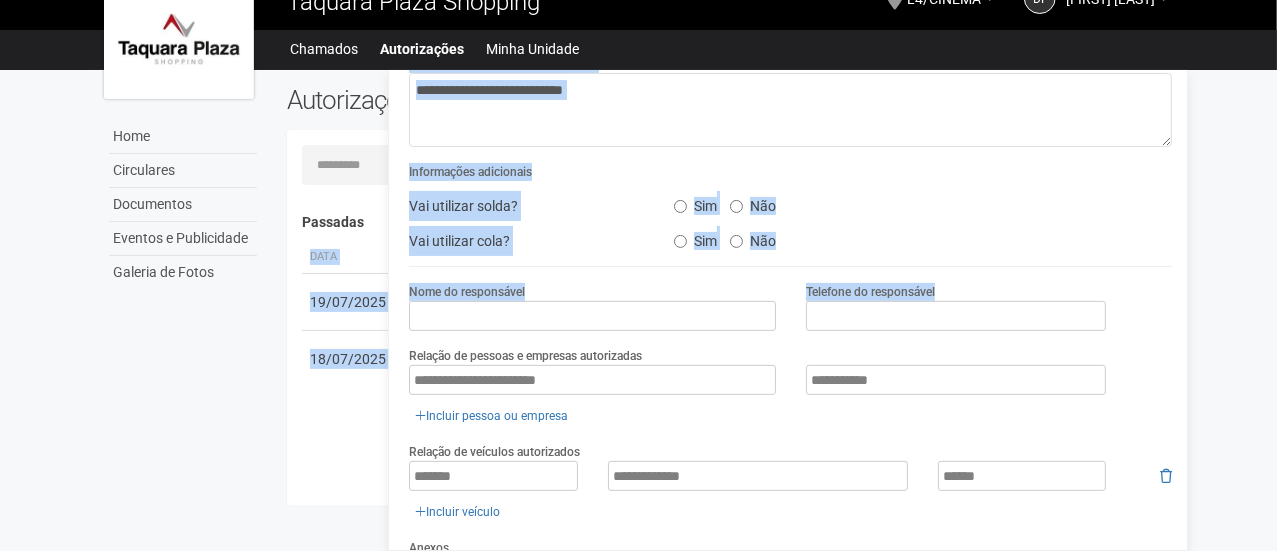 drag, startPoint x: 1188, startPoint y: 242, endPoint x: 1186, endPoint y: 313, distance: 71.02816 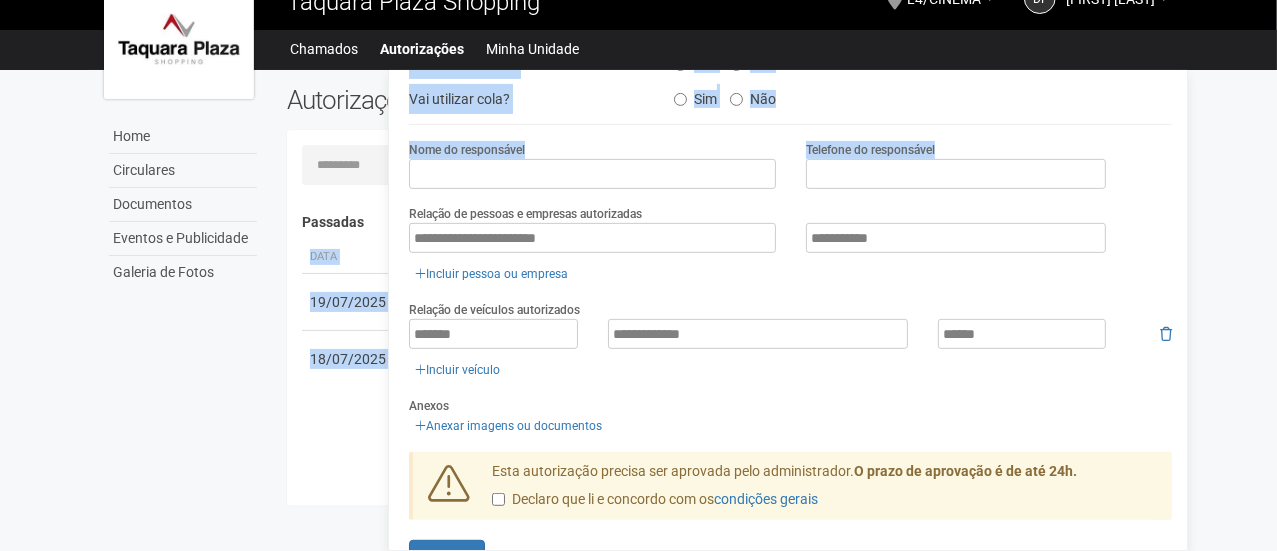 scroll, scrollTop: 397, scrollLeft: 0, axis: vertical 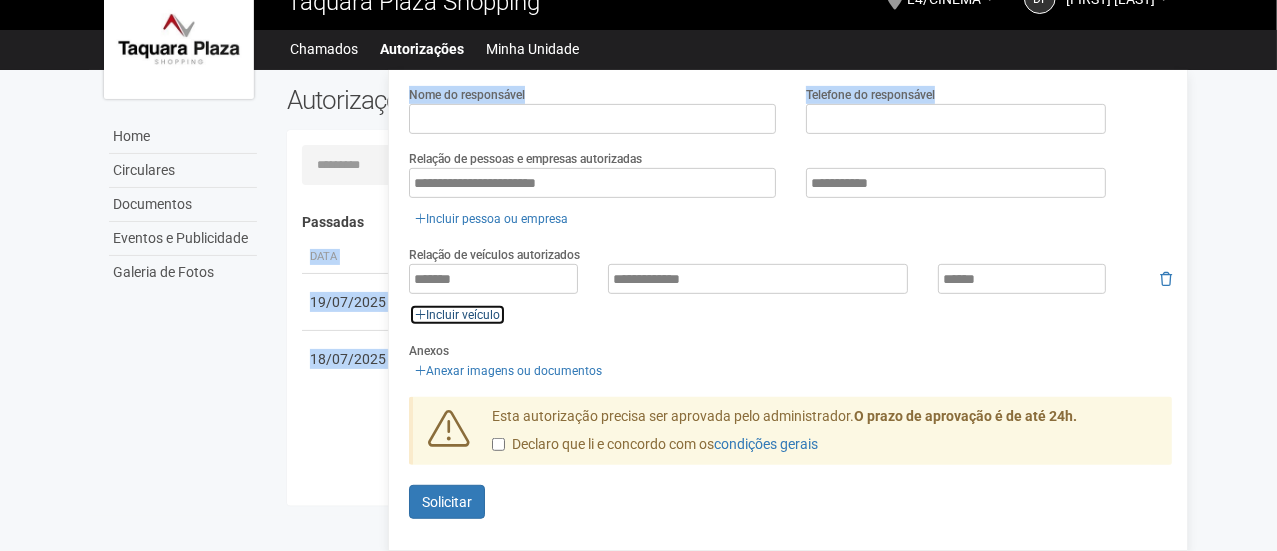 click on "Incluir veículo" at bounding box center (457, 315) 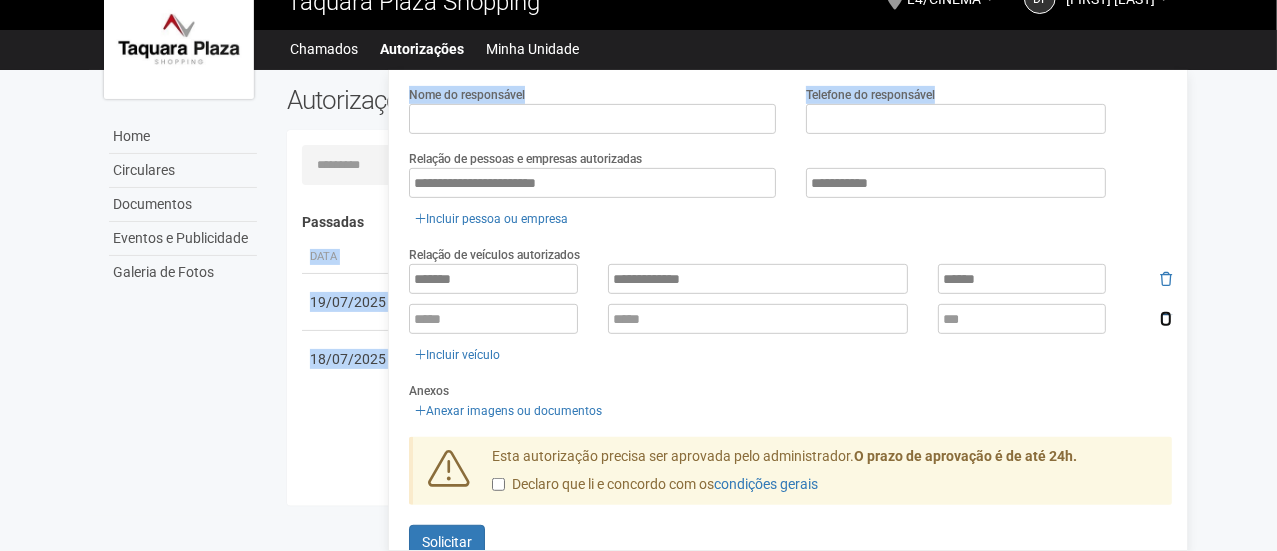click at bounding box center [1166, 319] 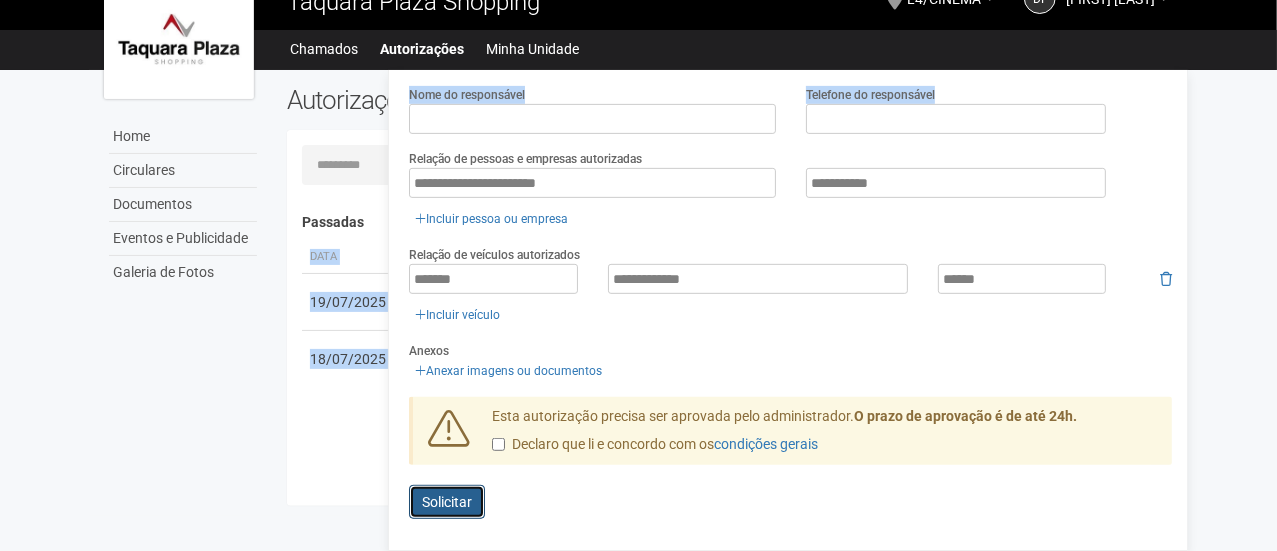 click on "Solicitar" at bounding box center [447, 502] 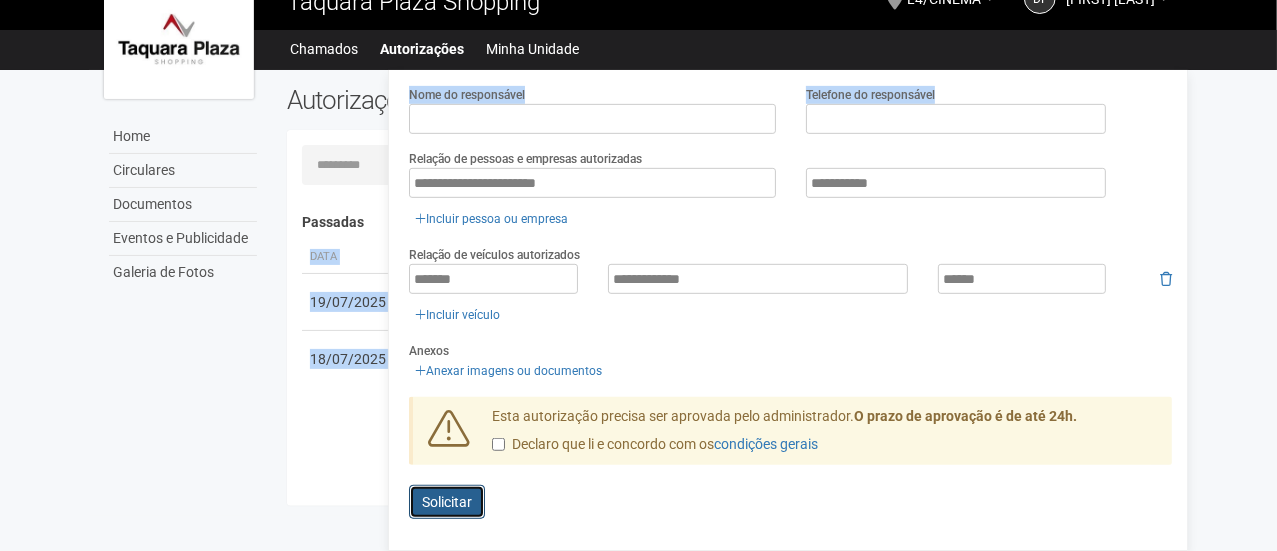 scroll, scrollTop: 55, scrollLeft: 0, axis: vertical 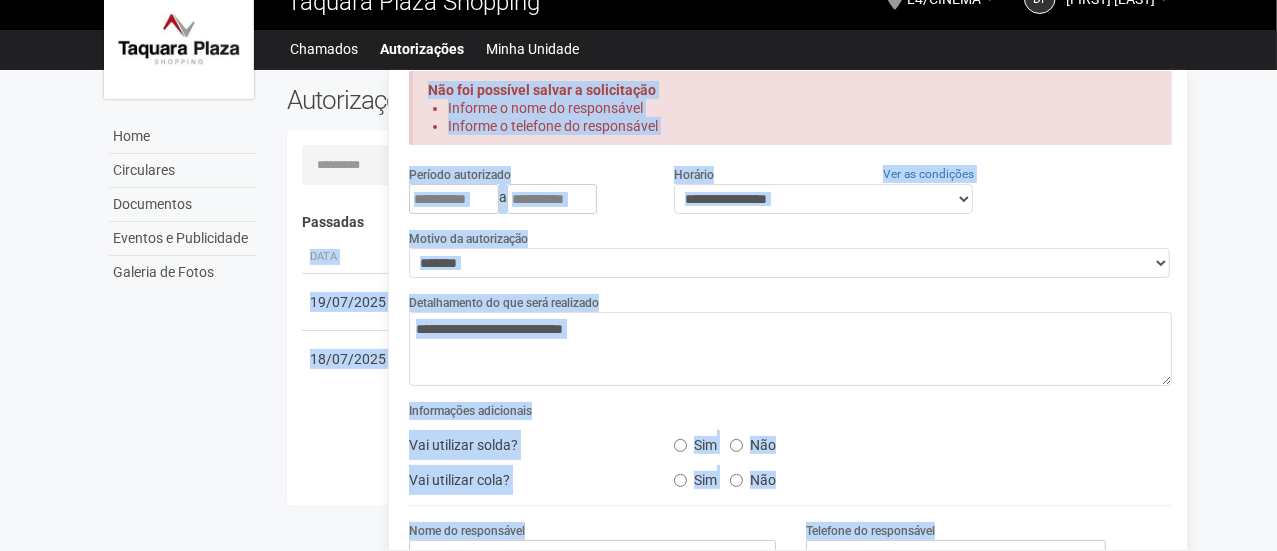 click on "Informações adicionais
Vai utilizar solda?
Sim
Não
Vai utilizar cola?
Sim
Não" at bounding box center (790, 453) 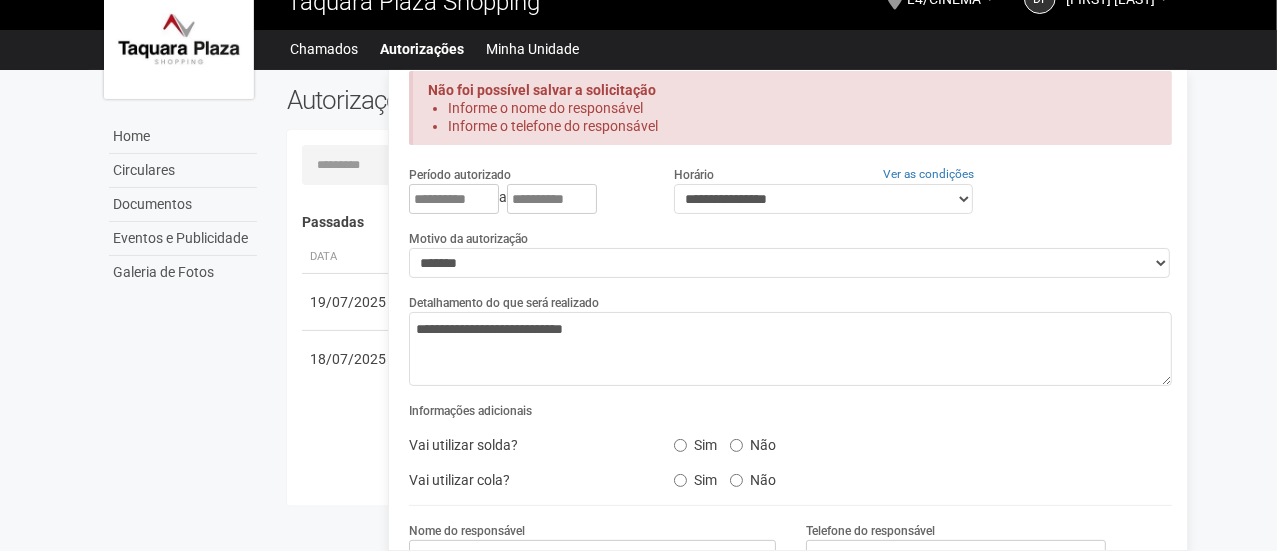 drag, startPoint x: 1199, startPoint y: 298, endPoint x: 1195, endPoint y: 335, distance: 37.215588 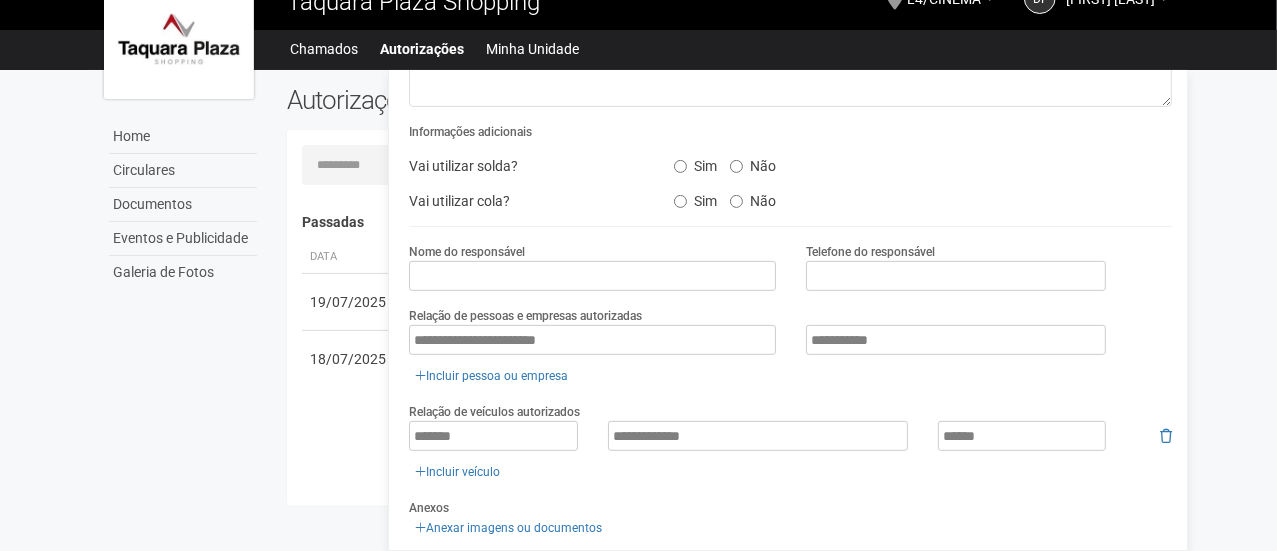 scroll, scrollTop: 360, scrollLeft: 0, axis: vertical 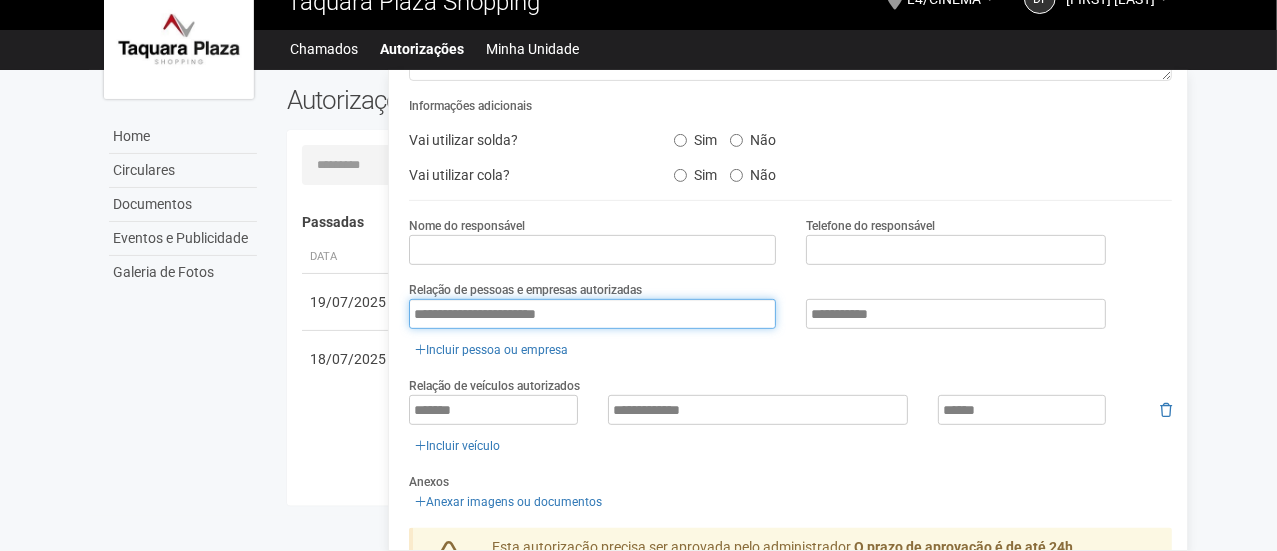 drag, startPoint x: 599, startPoint y: 316, endPoint x: 207, endPoint y: 313, distance: 392.01147 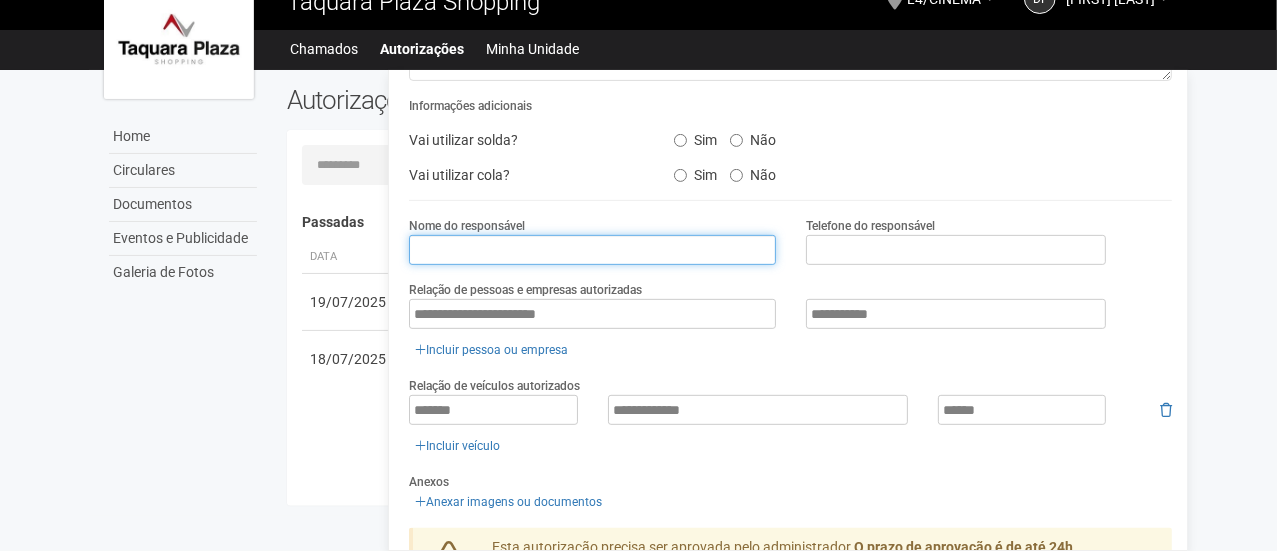 click at bounding box center (592, 250) 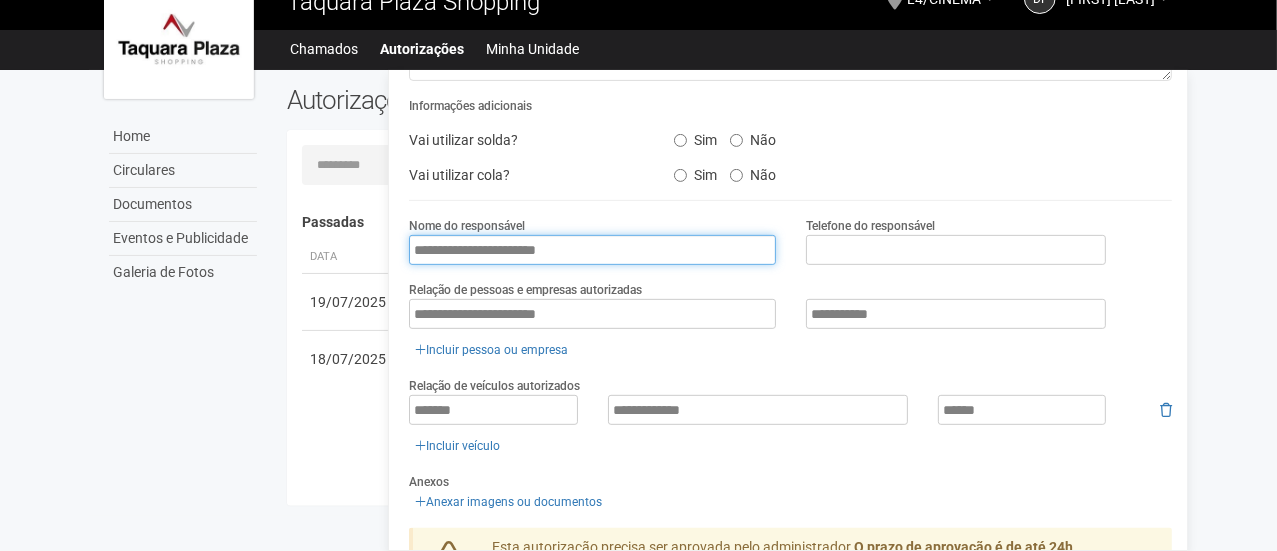 type on "**********" 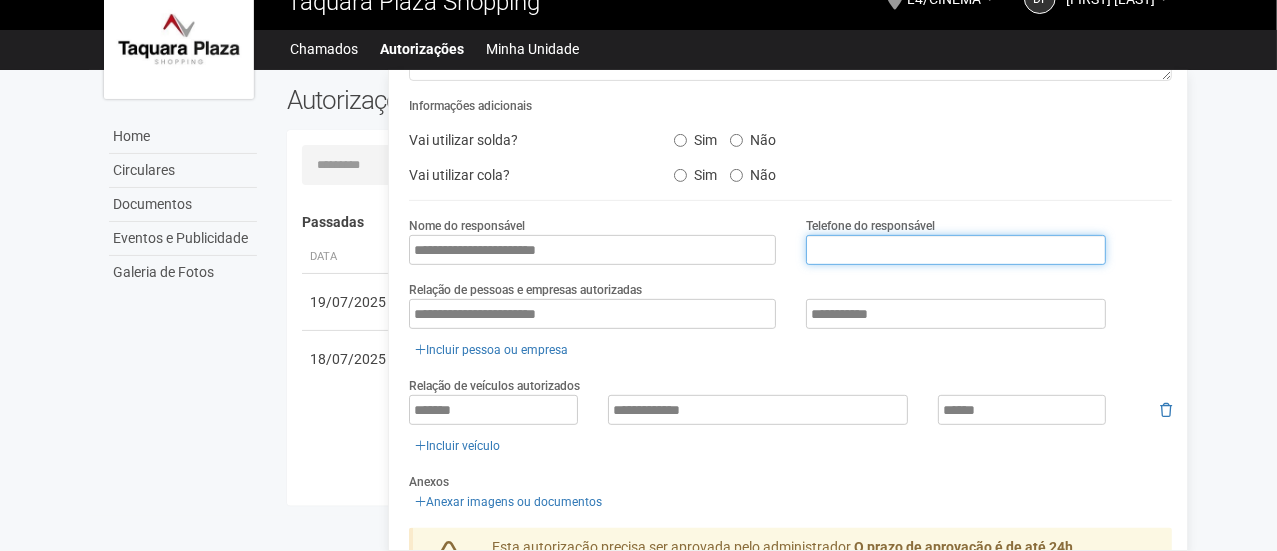 click at bounding box center (956, 250) 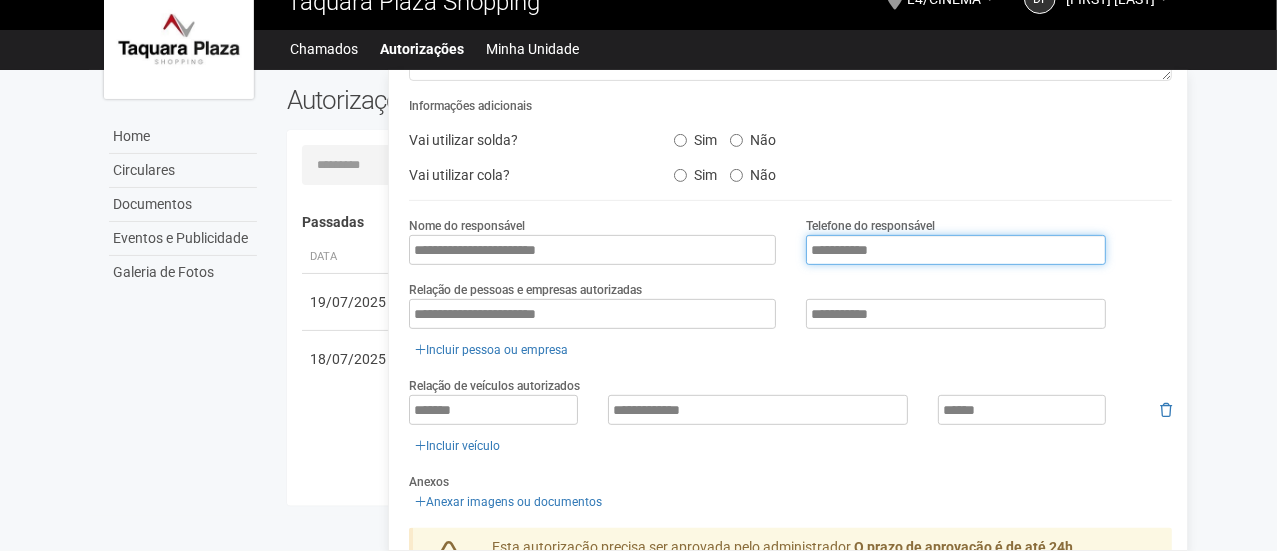 scroll, scrollTop: 491, scrollLeft: 0, axis: vertical 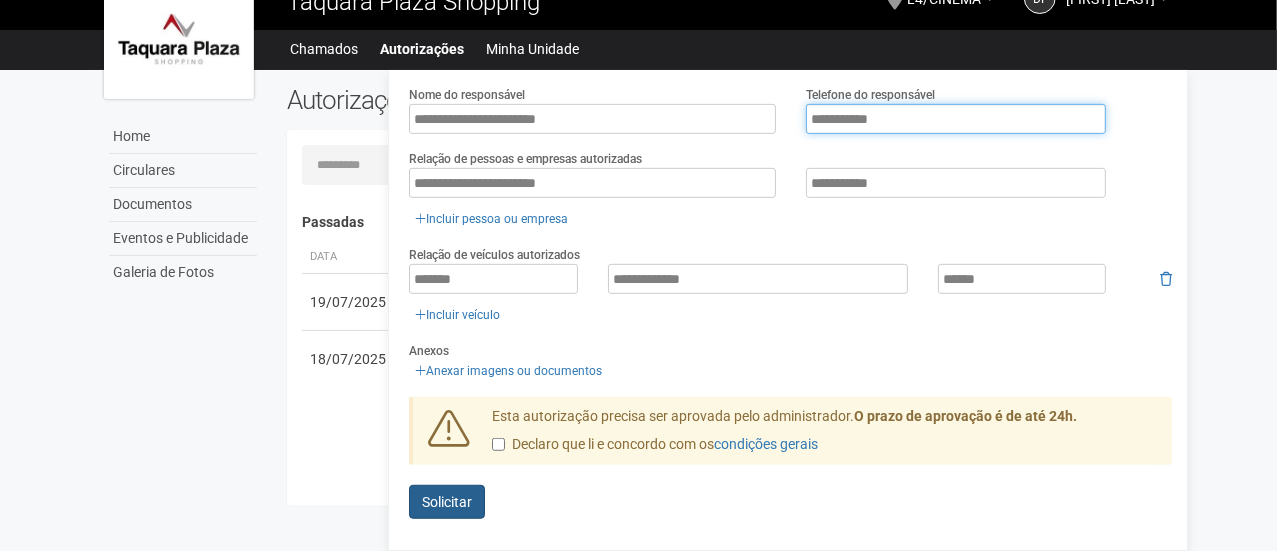 type on "**********" 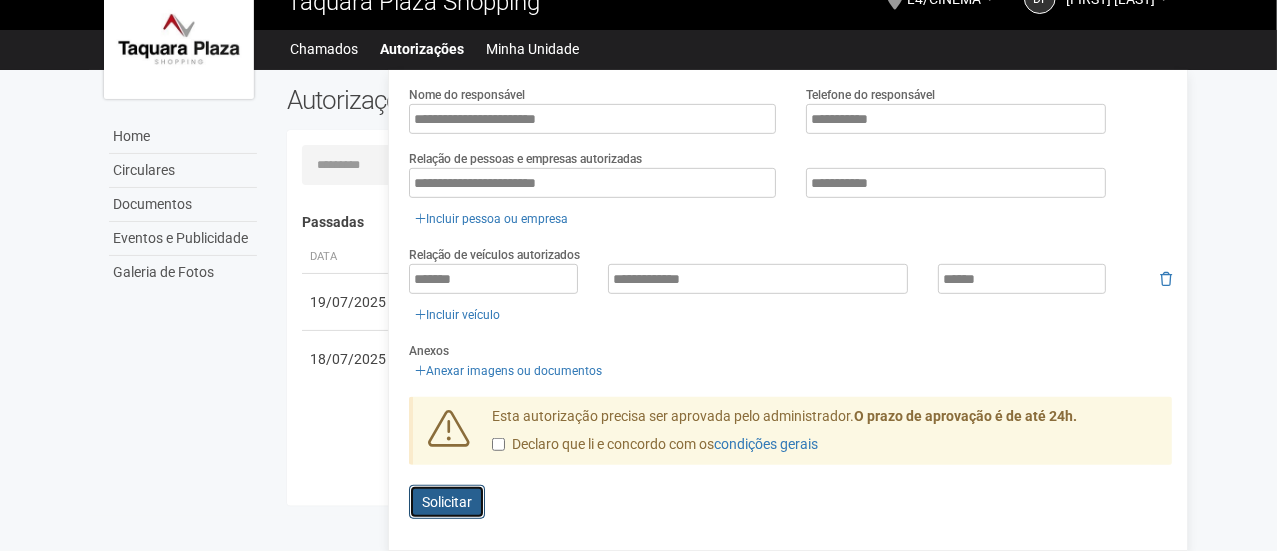 click on "Enviando...
Solicitar" at bounding box center (447, 502) 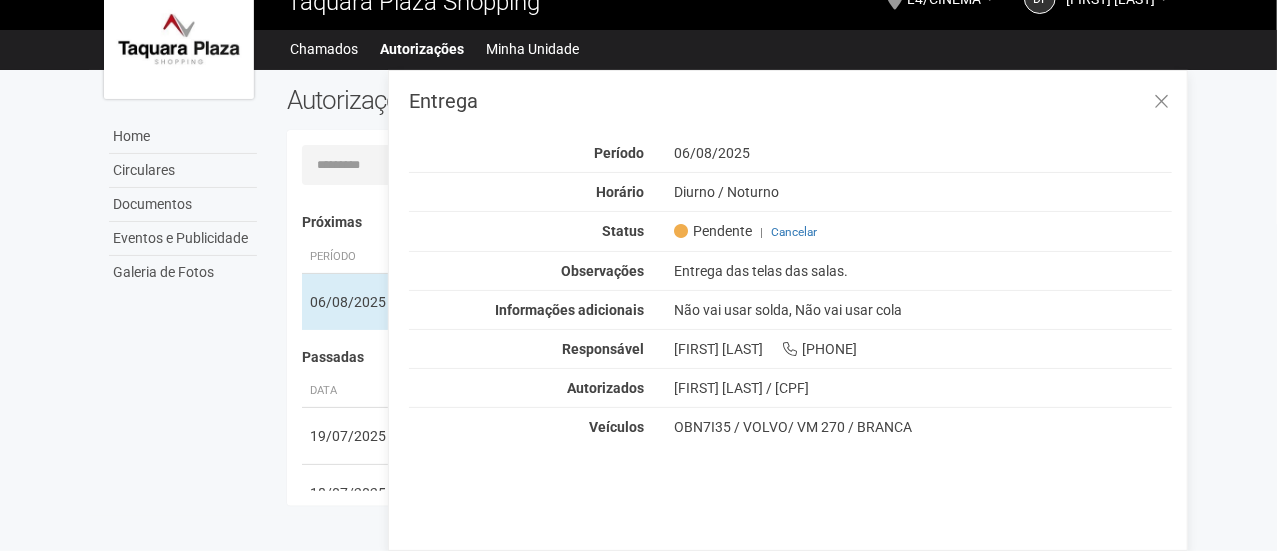 scroll, scrollTop: 0, scrollLeft: 0, axis: both 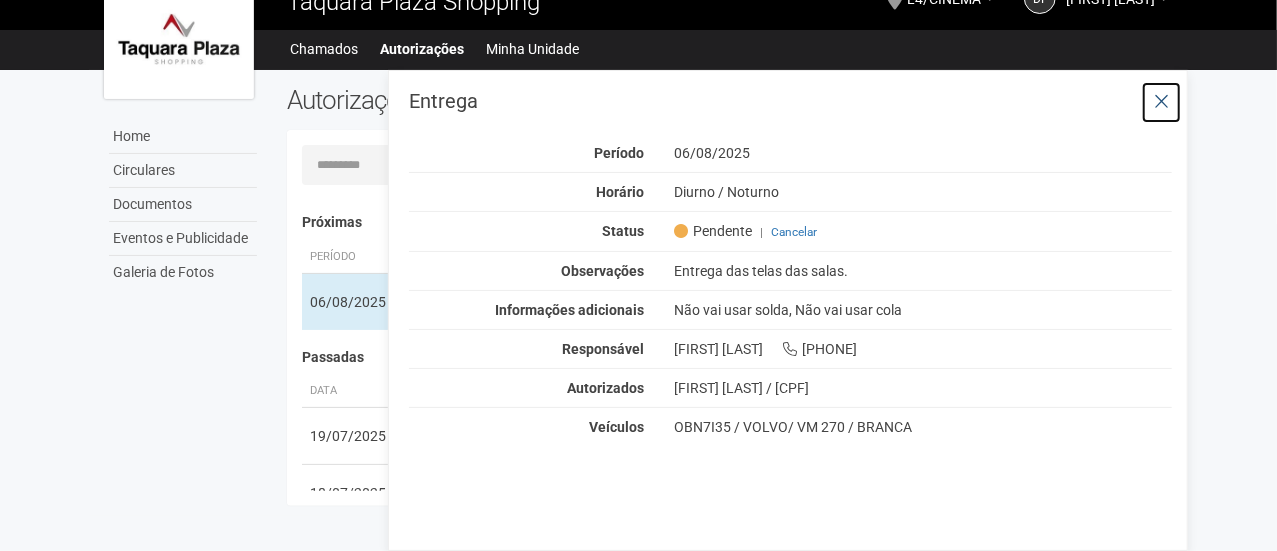 click at bounding box center [1161, 102] 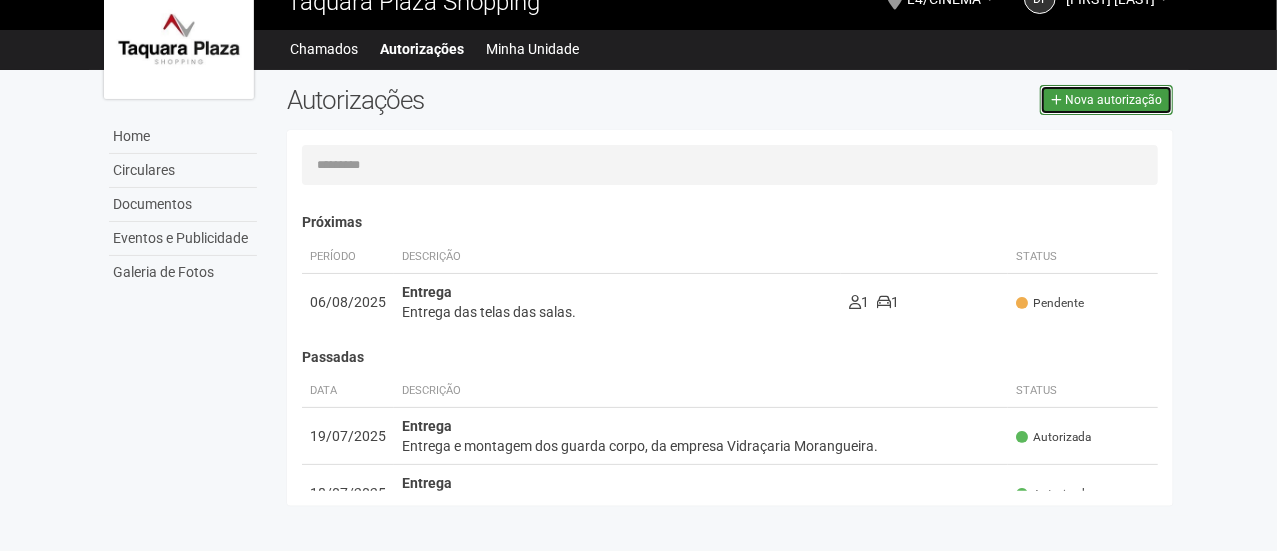 click on "Nova autorização" at bounding box center (1113, 100) 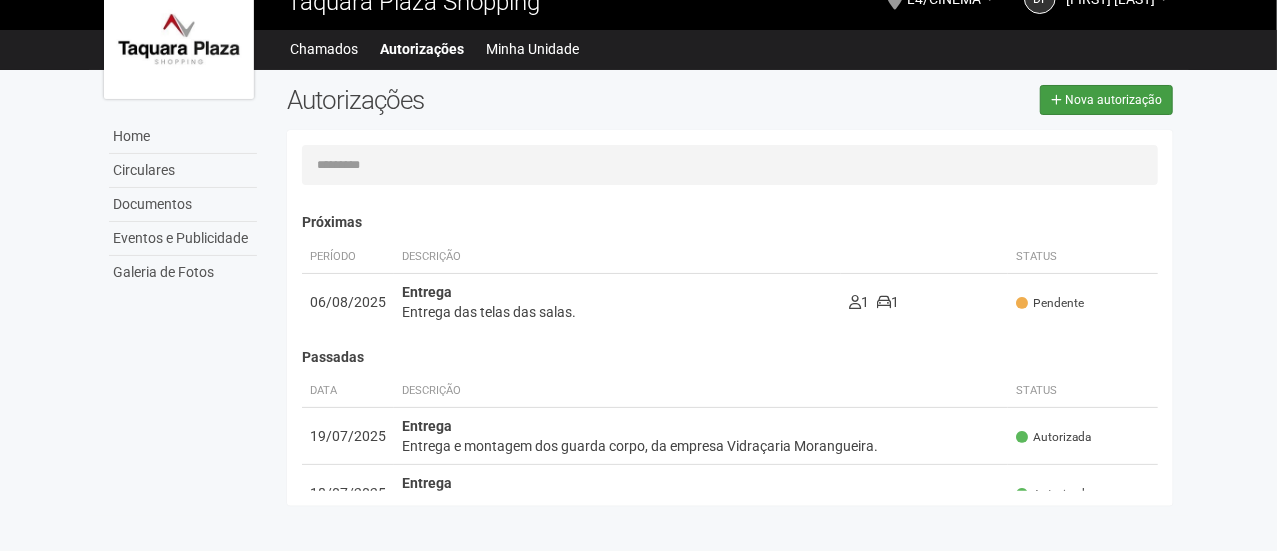 type 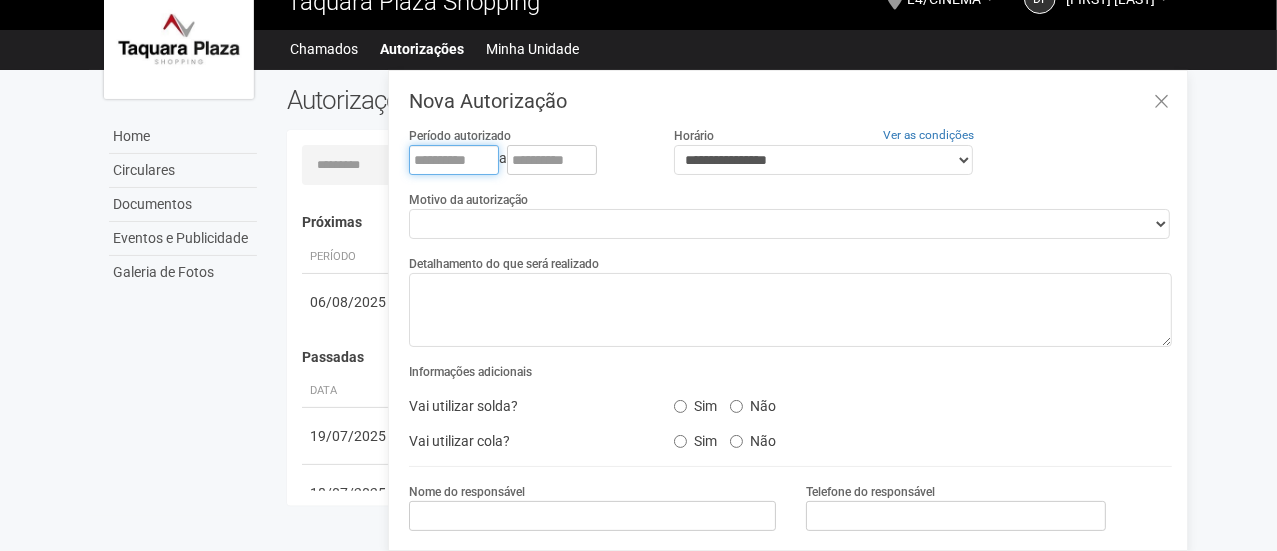 click at bounding box center [454, 160] 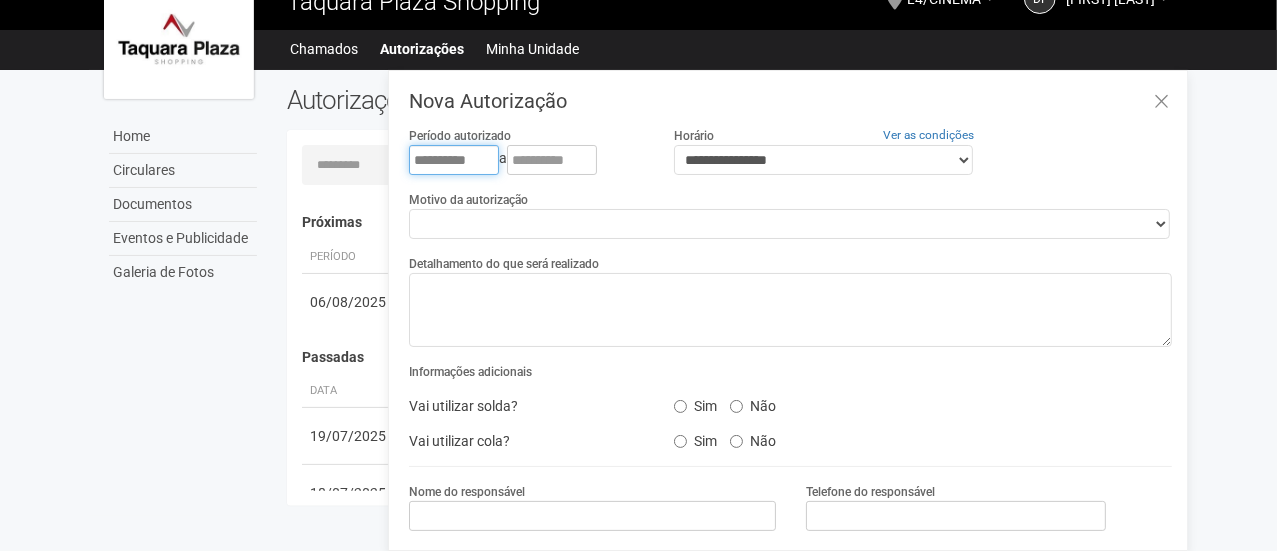 type on "**********" 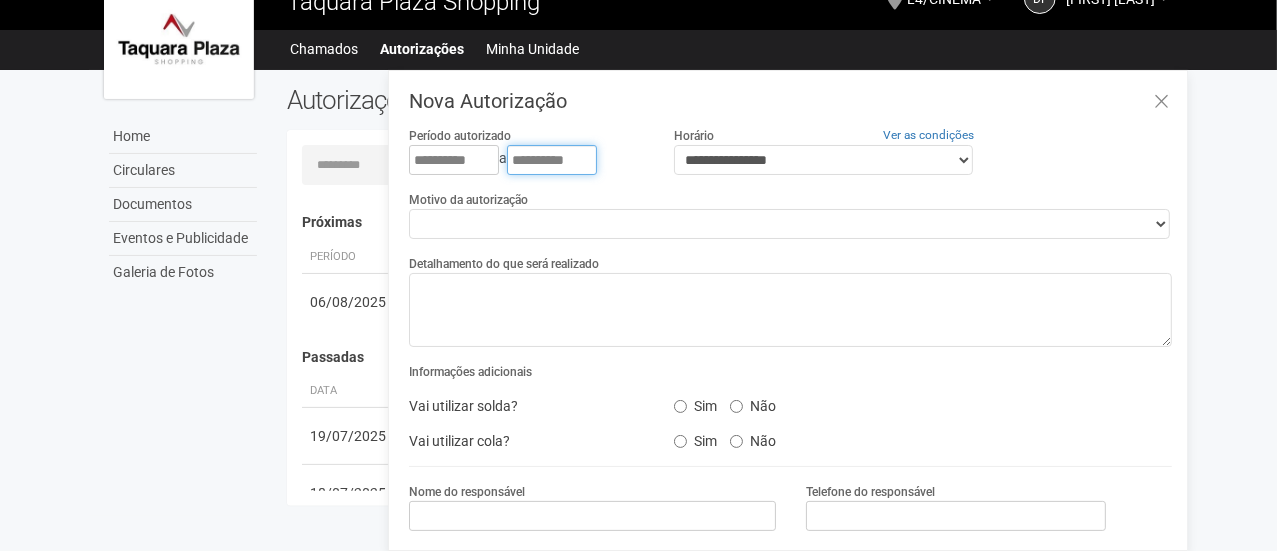 type on "**********" 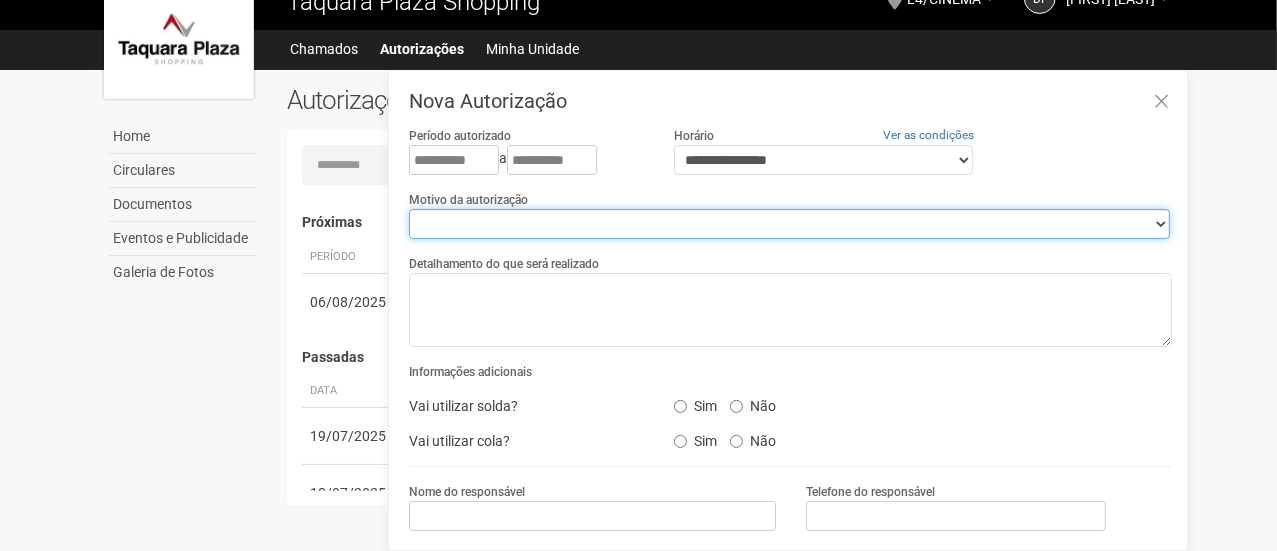 click on "**********" at bounding box center (789, 224) 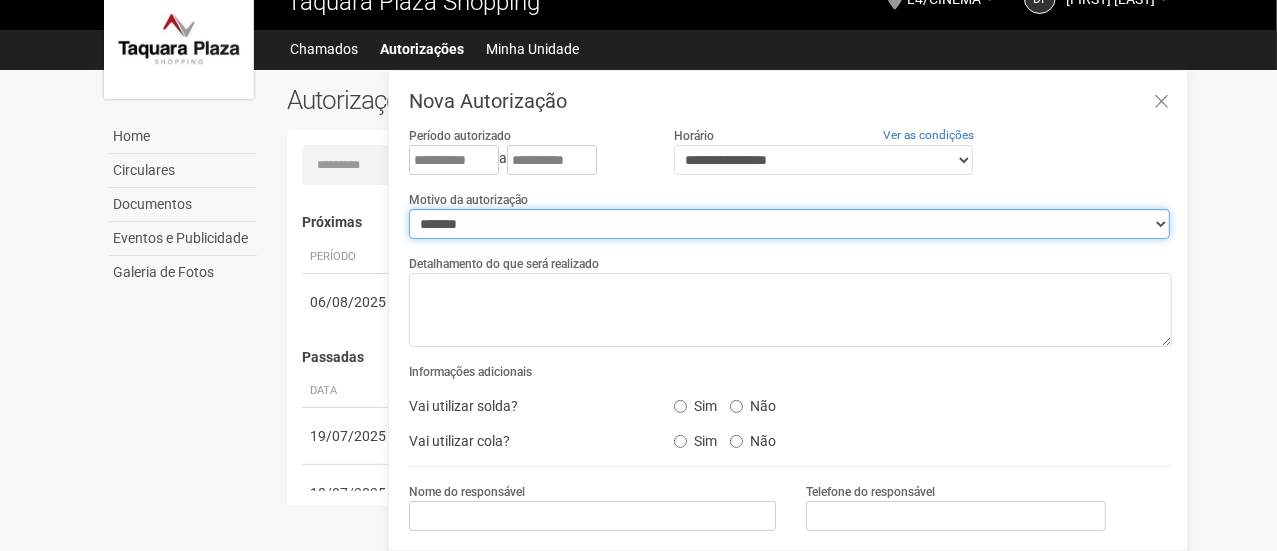click on "**********" at bounding box center [789, 224] 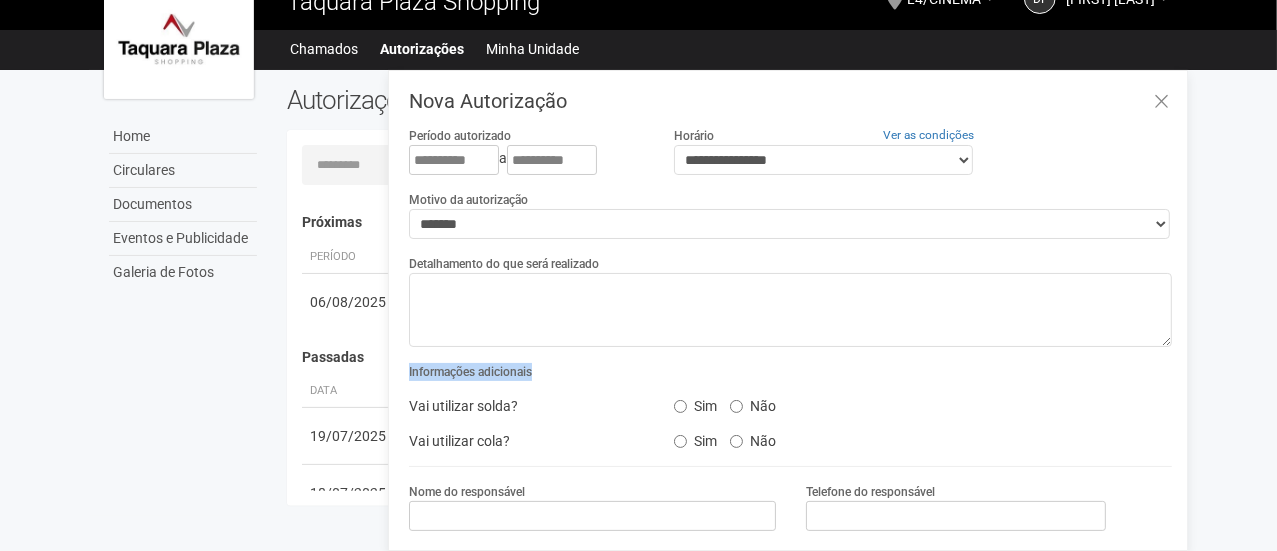 drag, startPoint x: 1183, startPoint y: 290, endPoint x: 1185, endPoint y: 358, distance: 68.0294 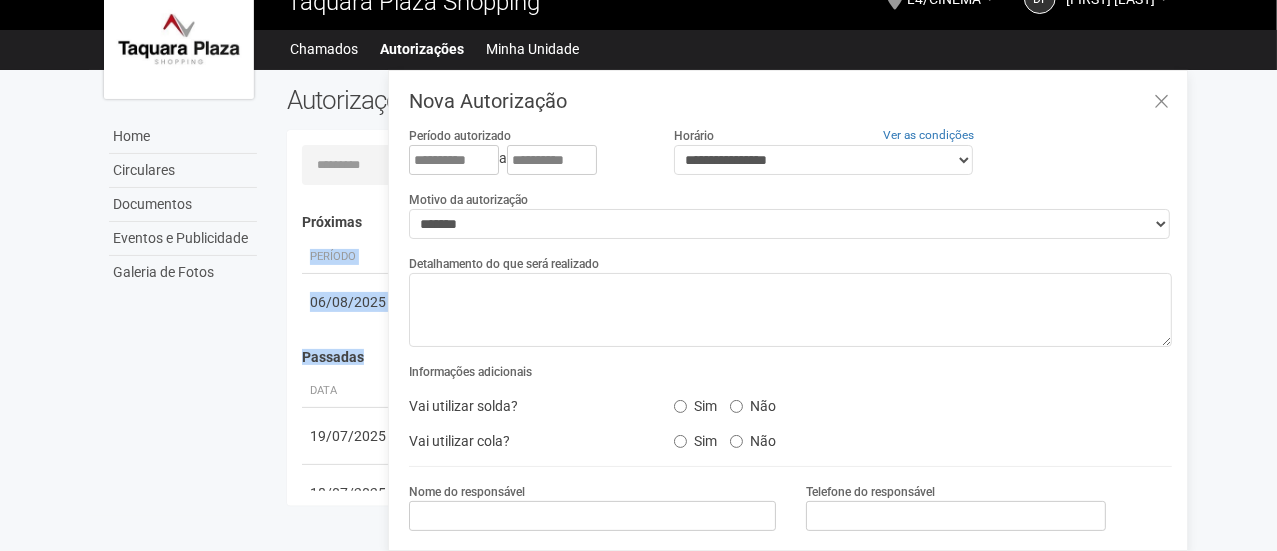 drag, startPoint x: 1192, startPoint y: 321, endPoint x: 1192, endPoint y: 343, distance: 22 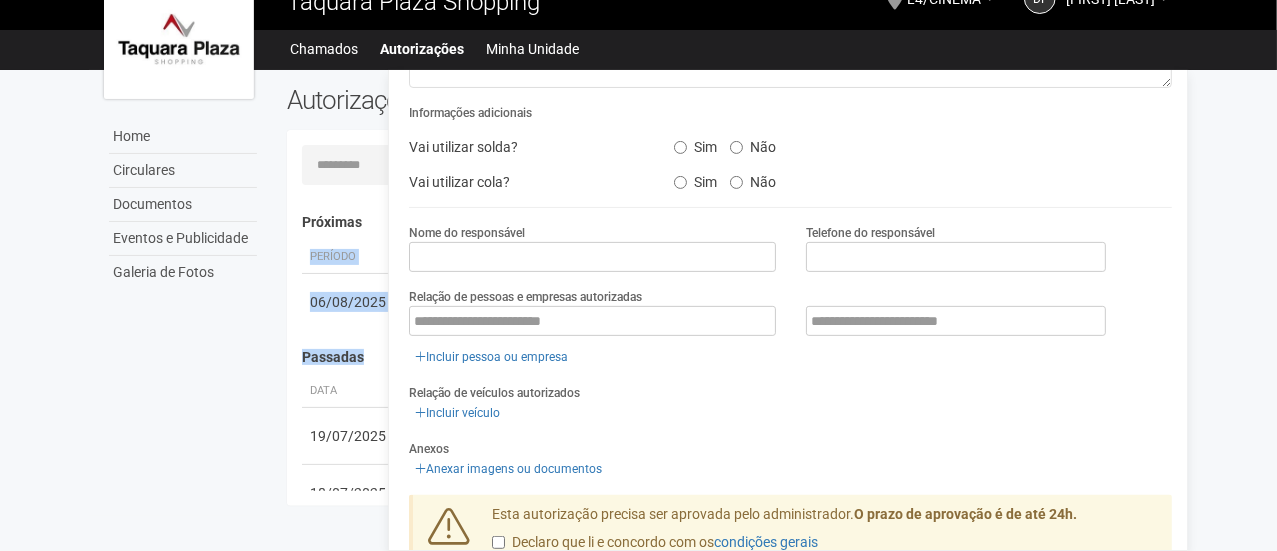 scroll, scrollTop: 318, scrollLeft: 0, axis: vertical 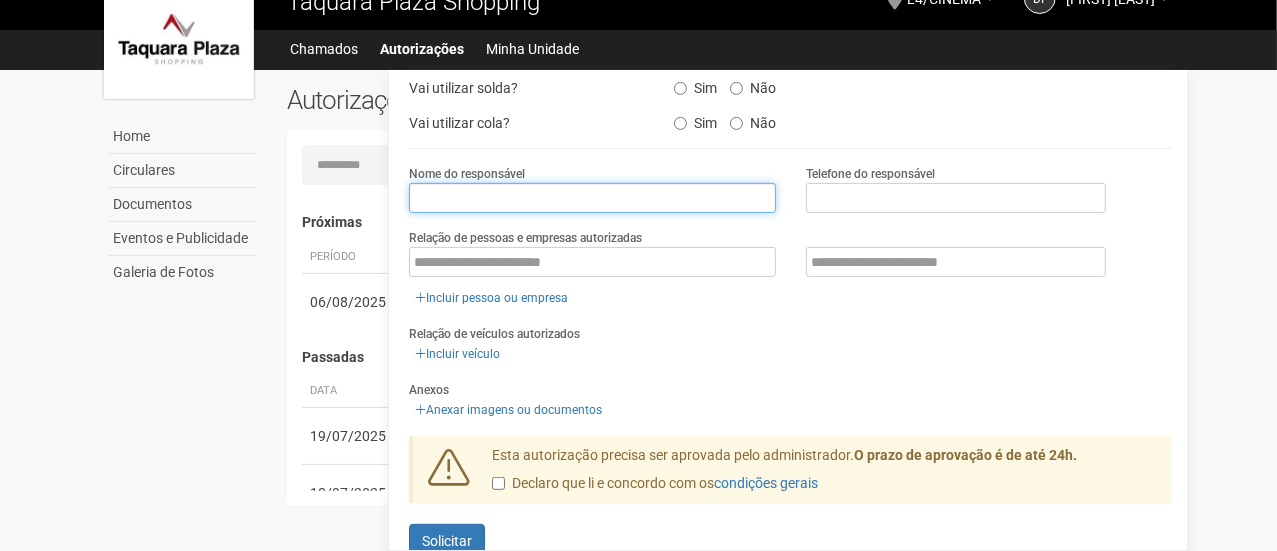 click at bounding box center [592, 198] 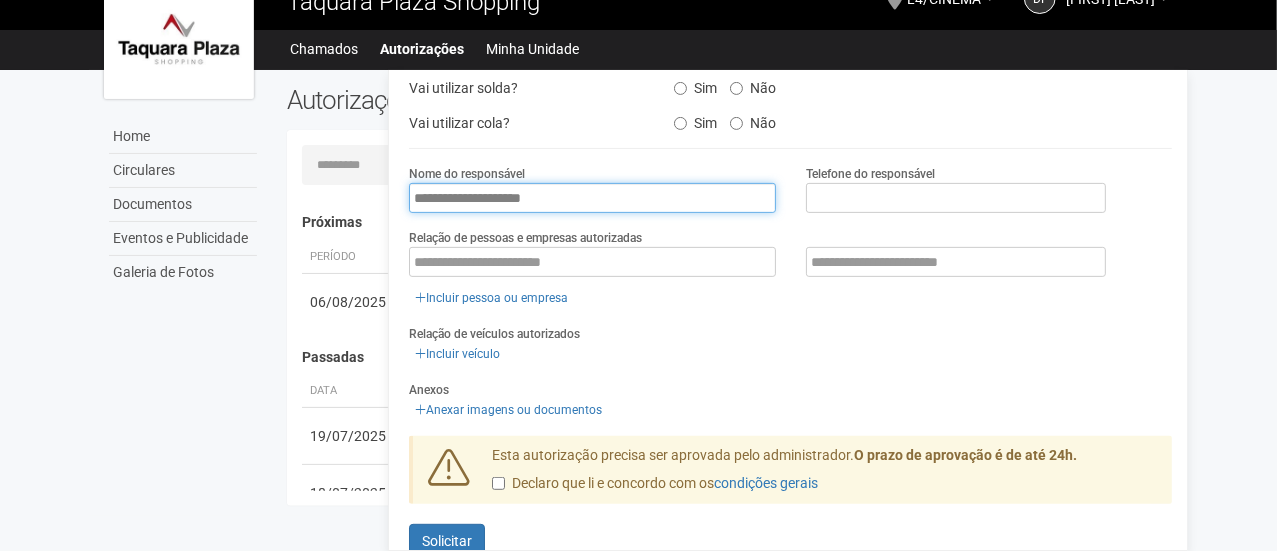 type on "**********" 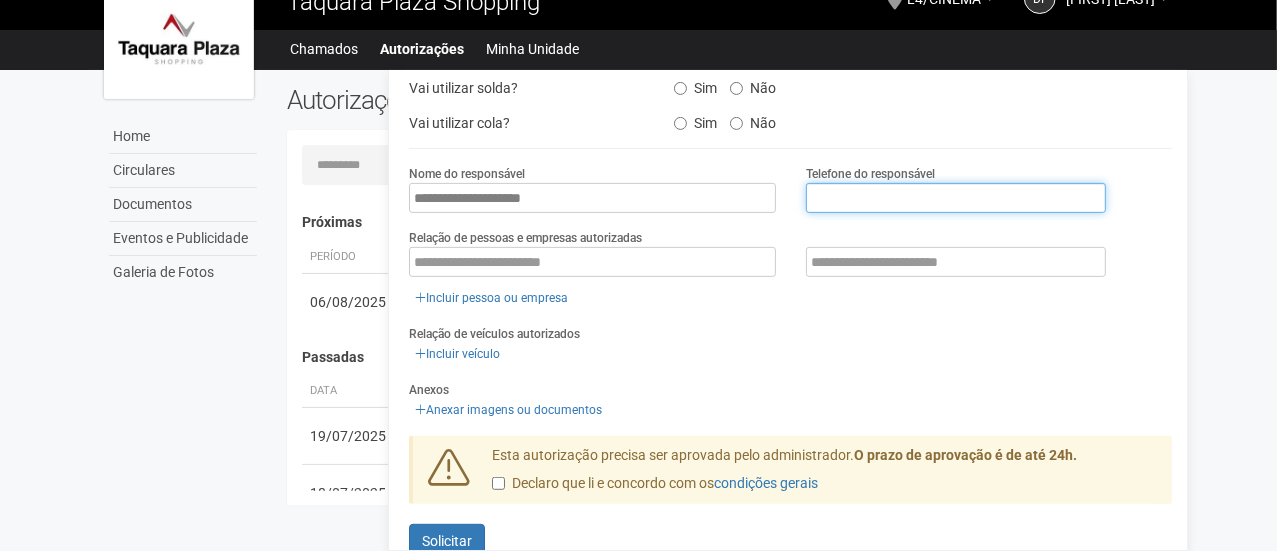 click at bounding box center (956, 198) 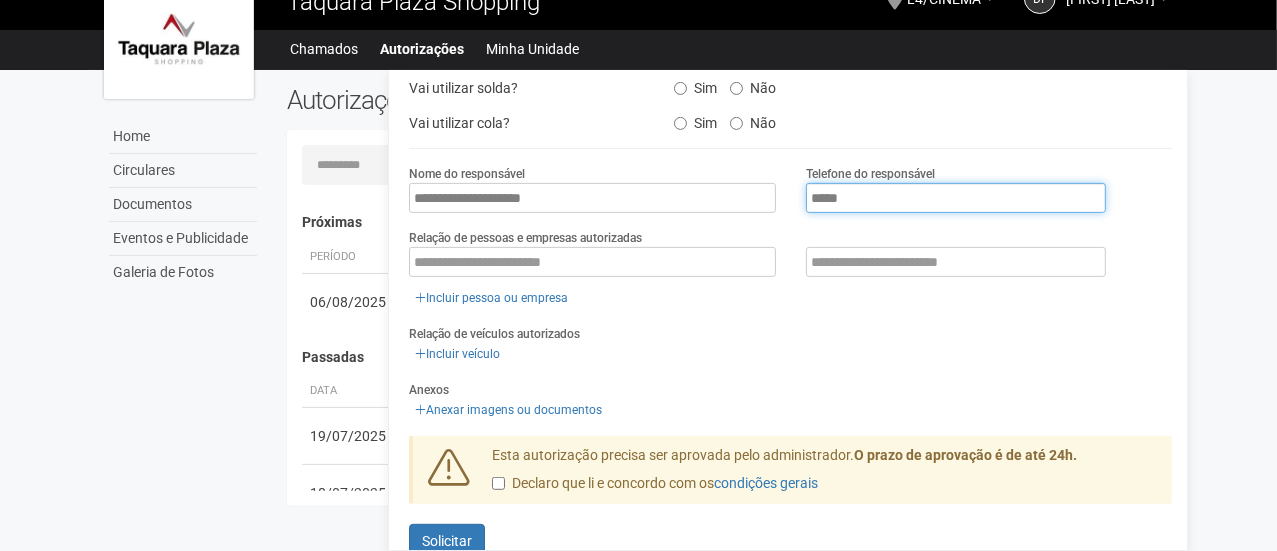 type on "**********" 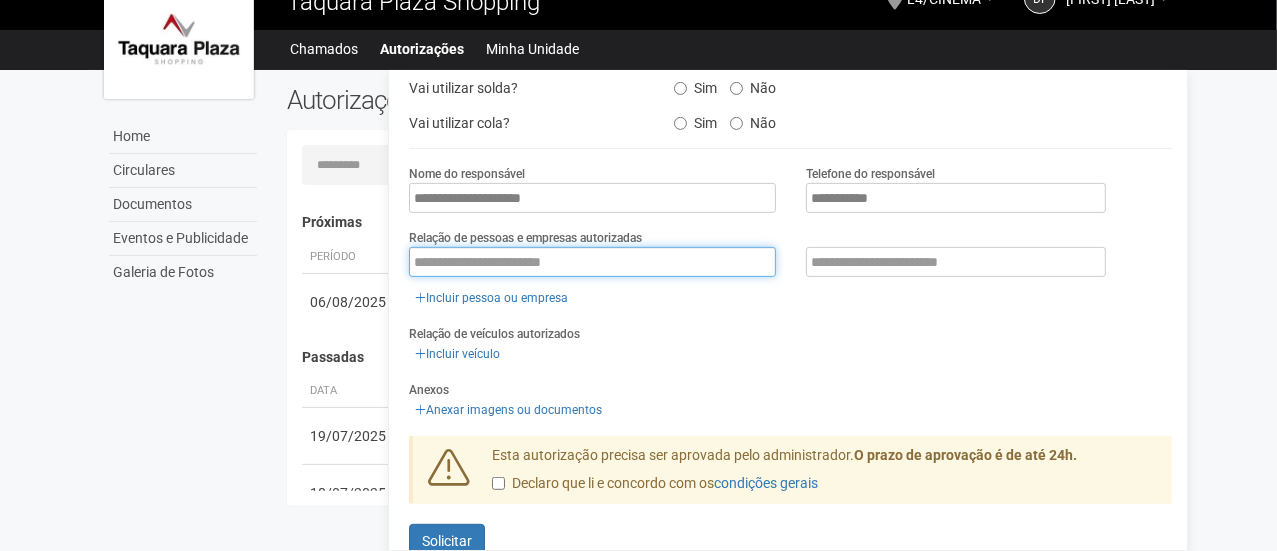 click at bounding box center (592, 262) 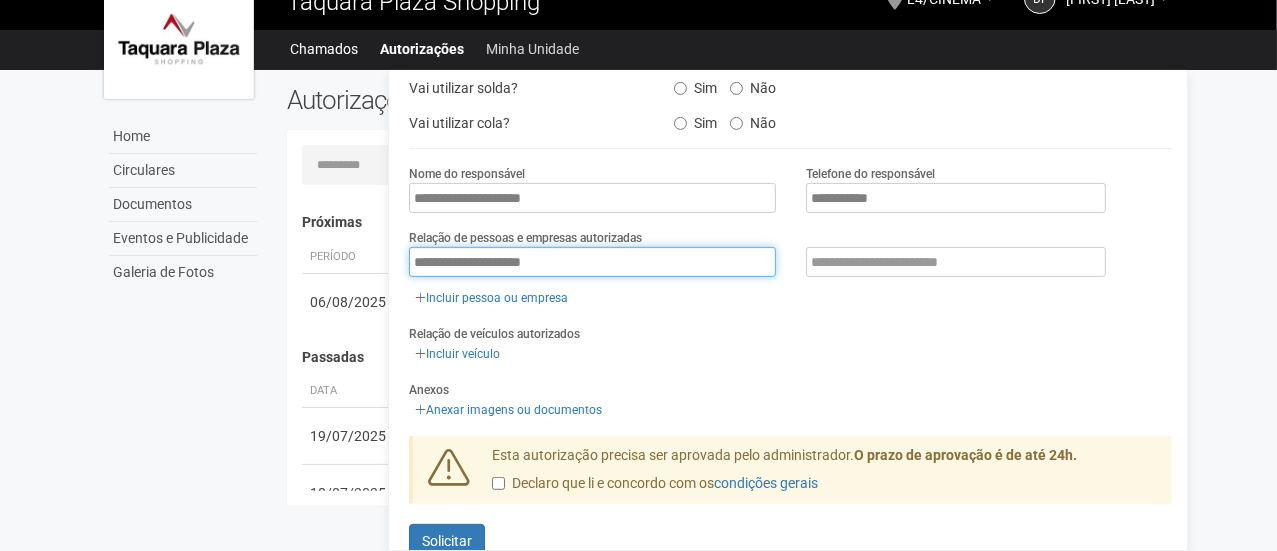 type on "**********" 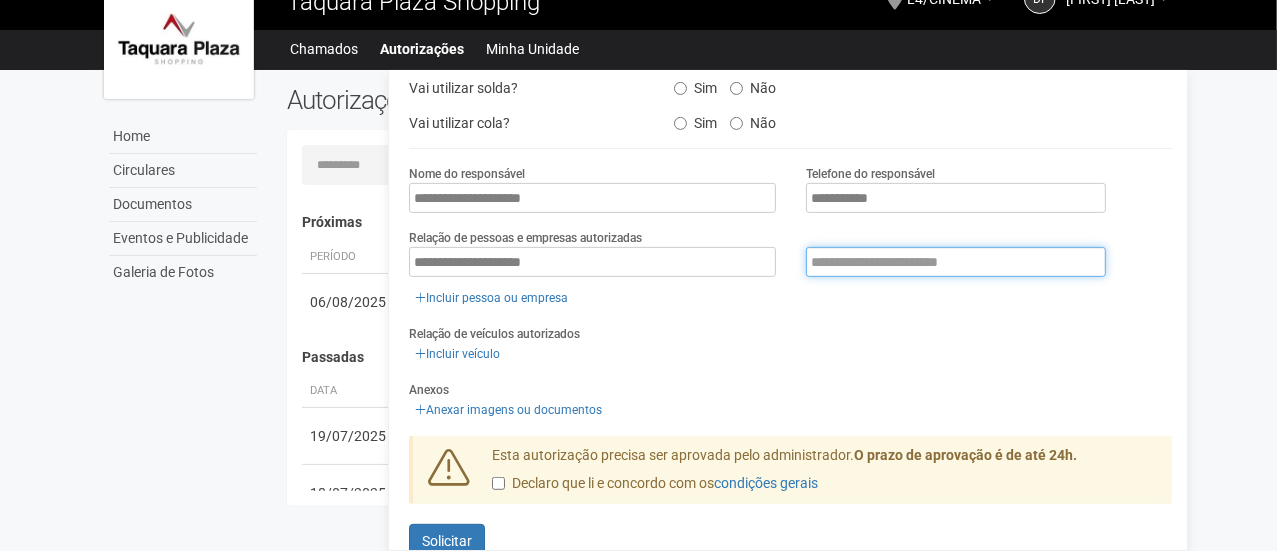 click at bounding box center [956, 262] 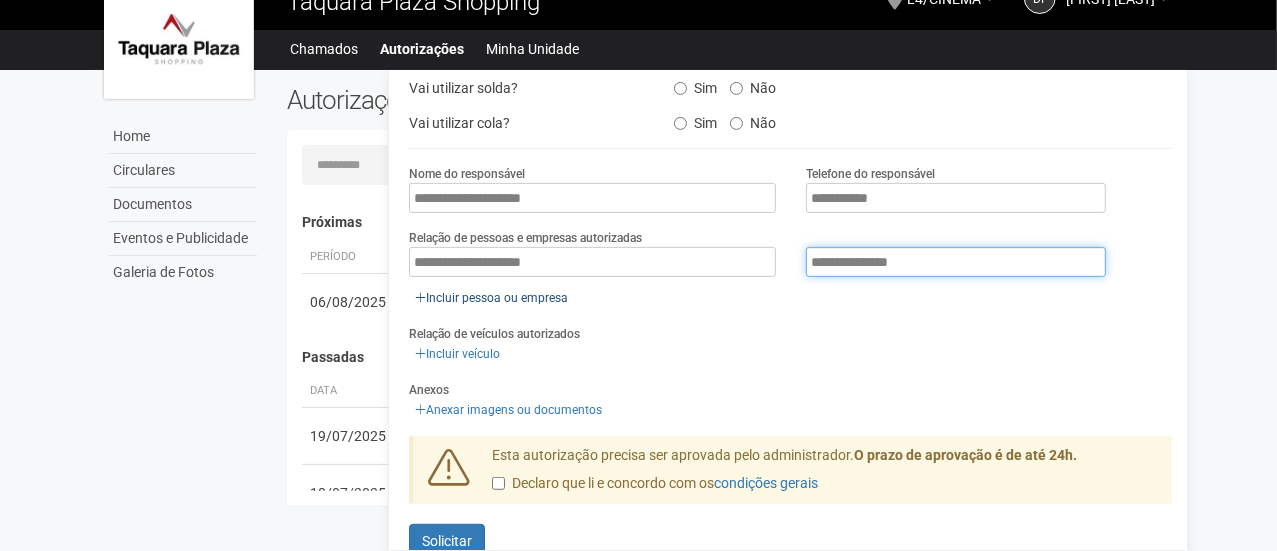 type on "**********" 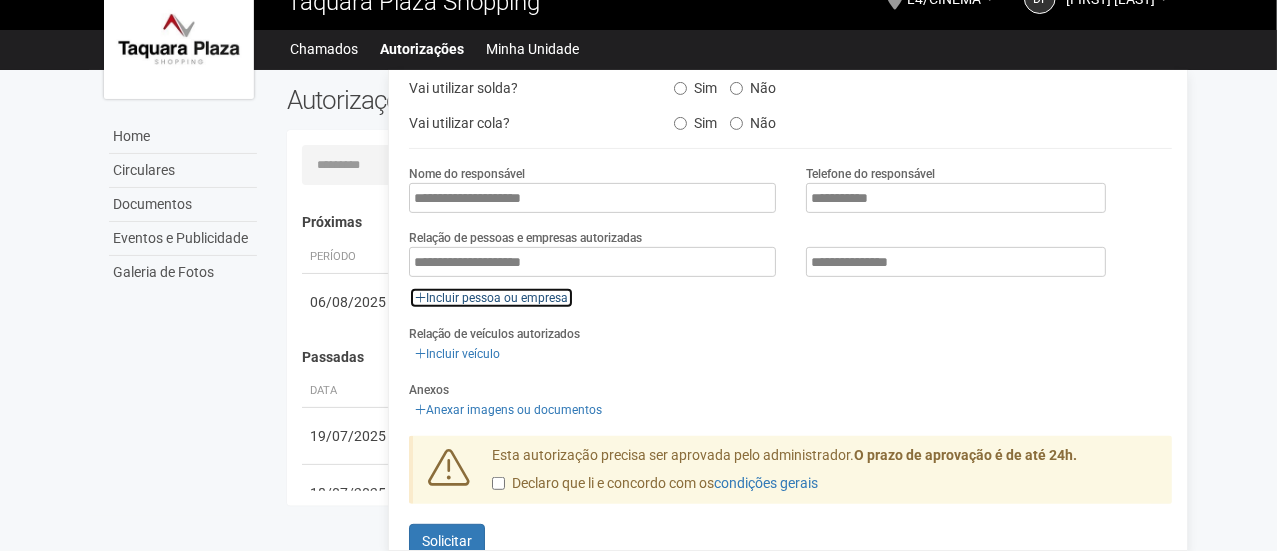 click on "Incluir pessoa ou empresa" at bounding box center [491, 298] 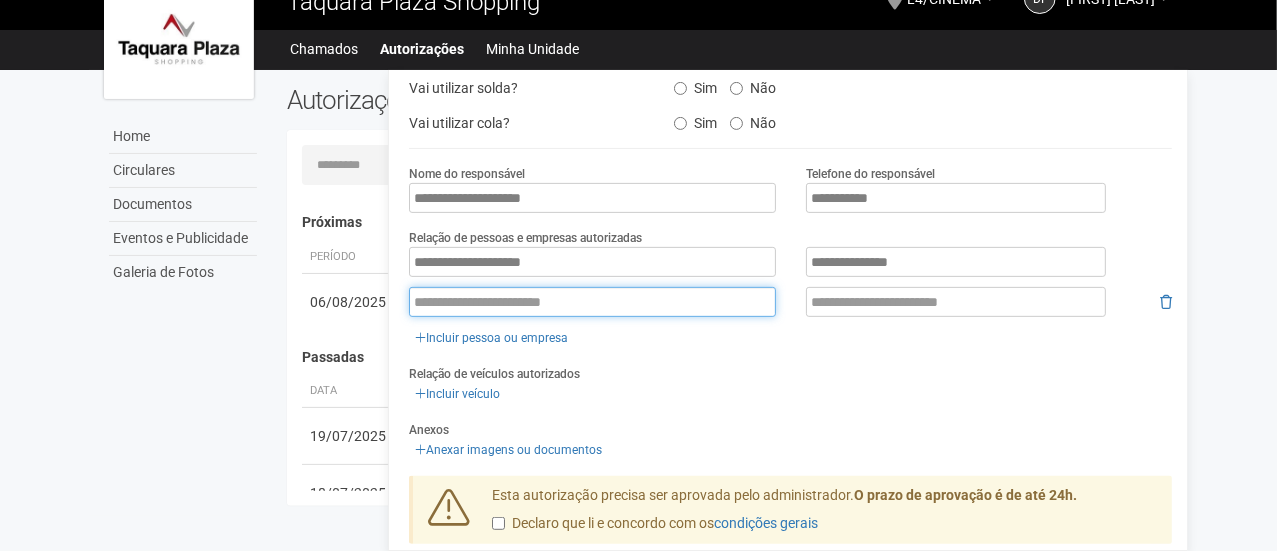 click at bounding box center (592, 302) 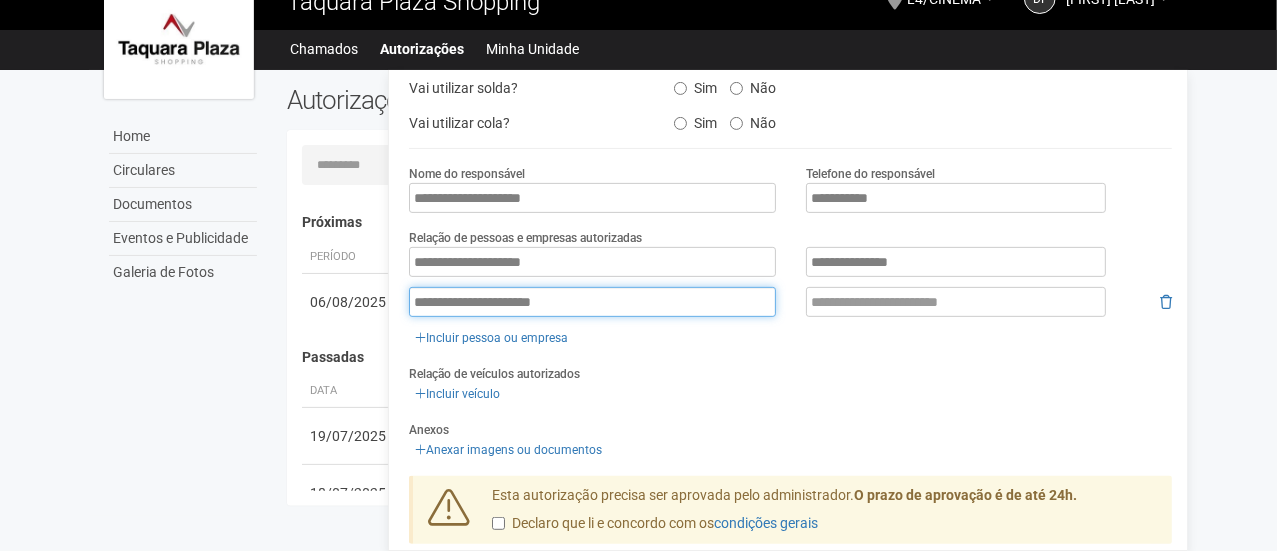 type on "**********" 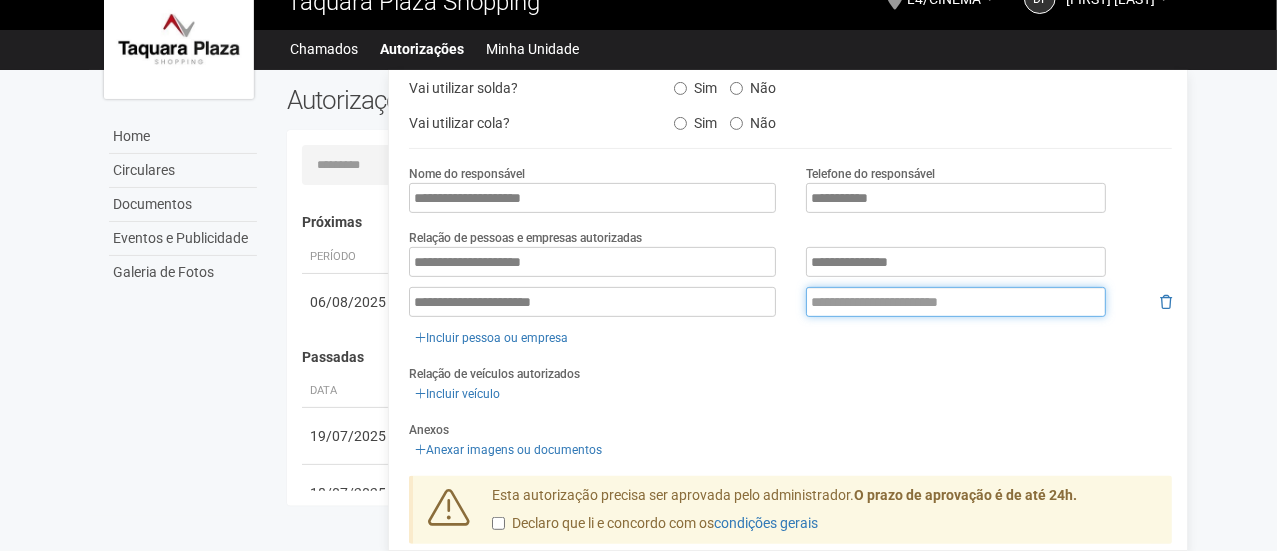click at bounding box center [956, 302] 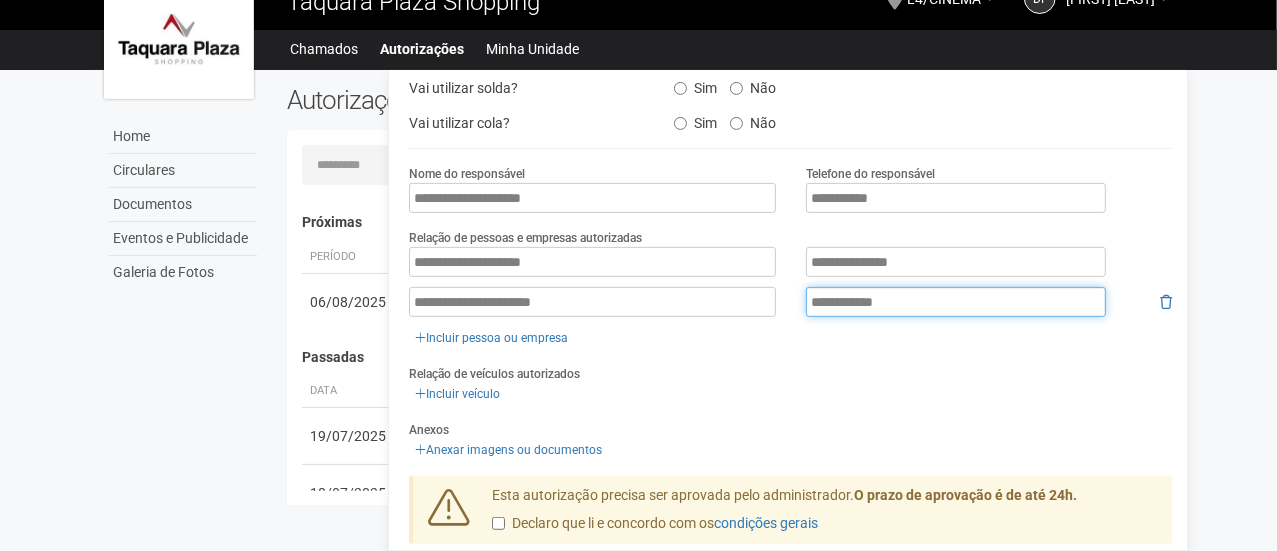 type on "**********" 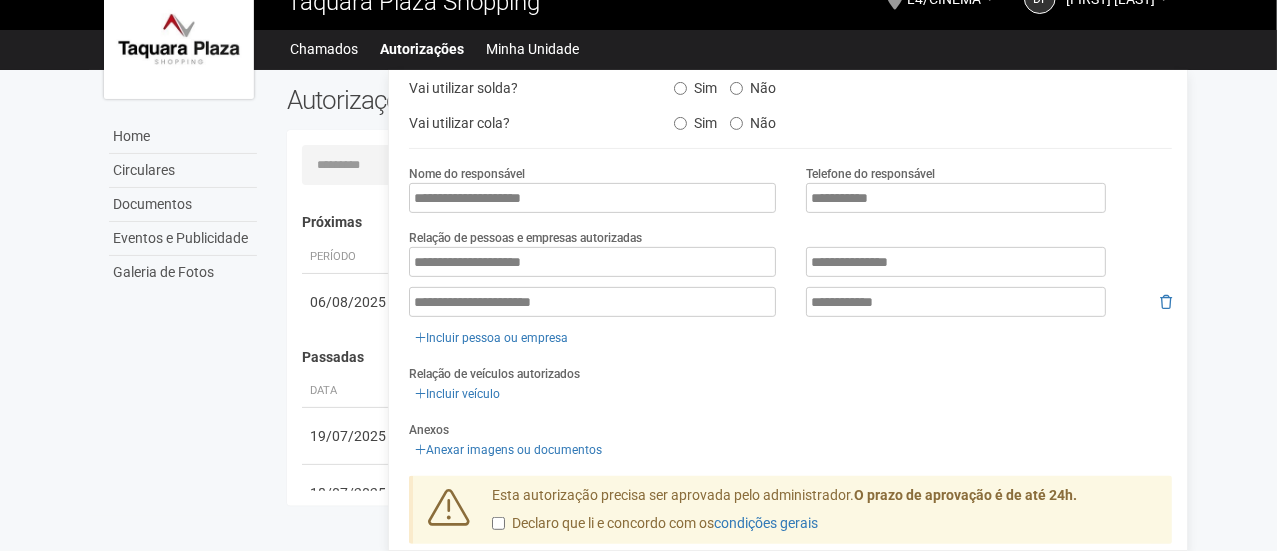 click on "Relação de veículos autorizados
Incluir veículo" at bounding box center [790, 384] 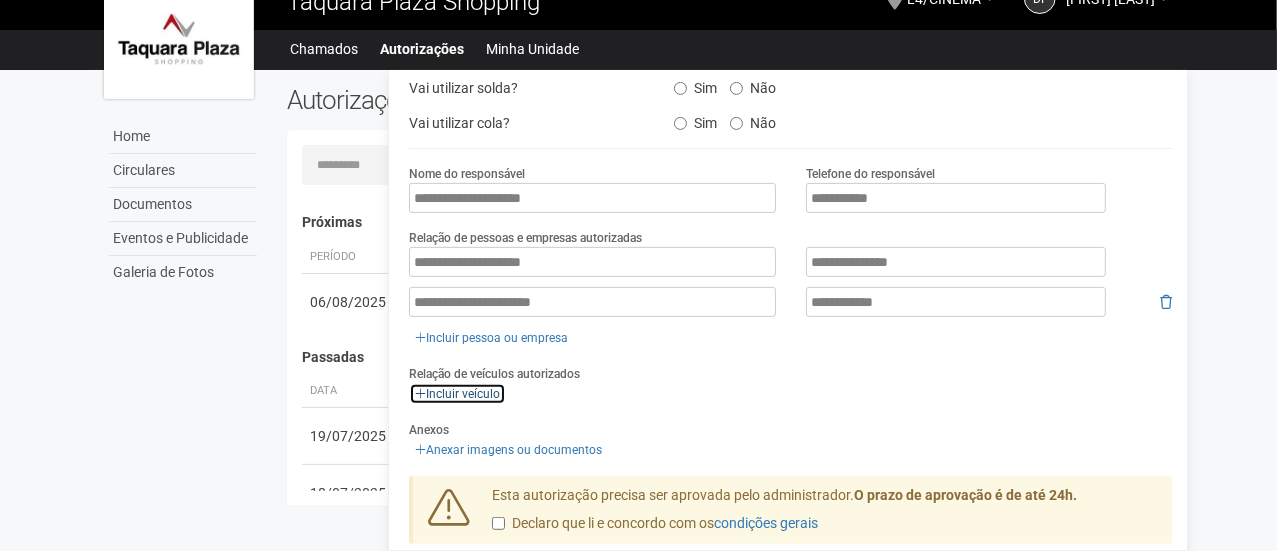 click on "Incluir veículo" at bounding box center (457, 394) 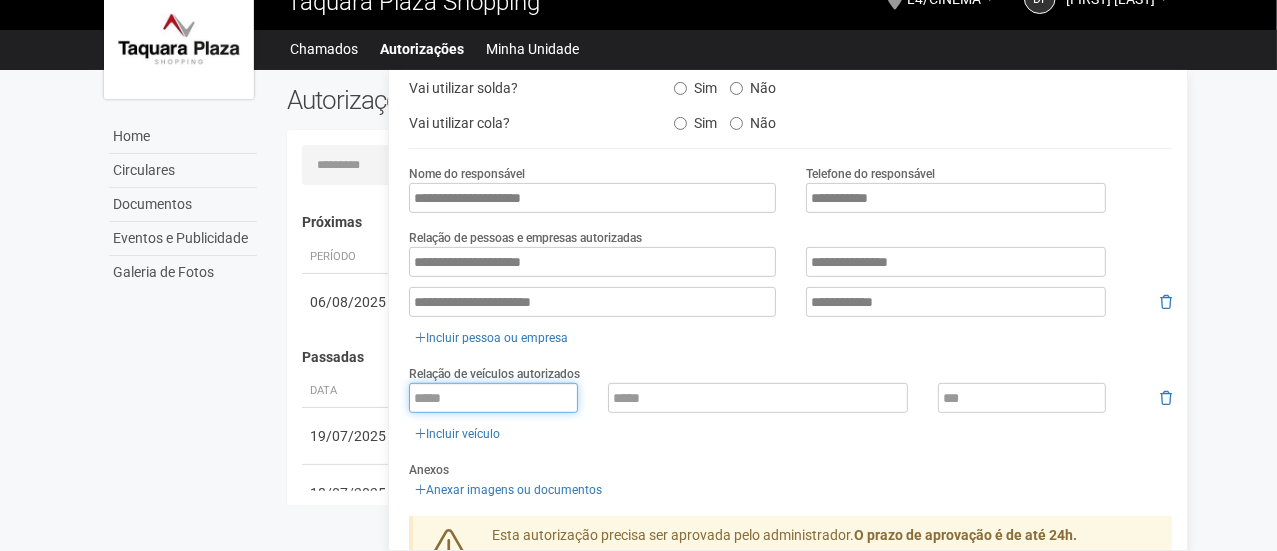click at bounding box center [493, 398] 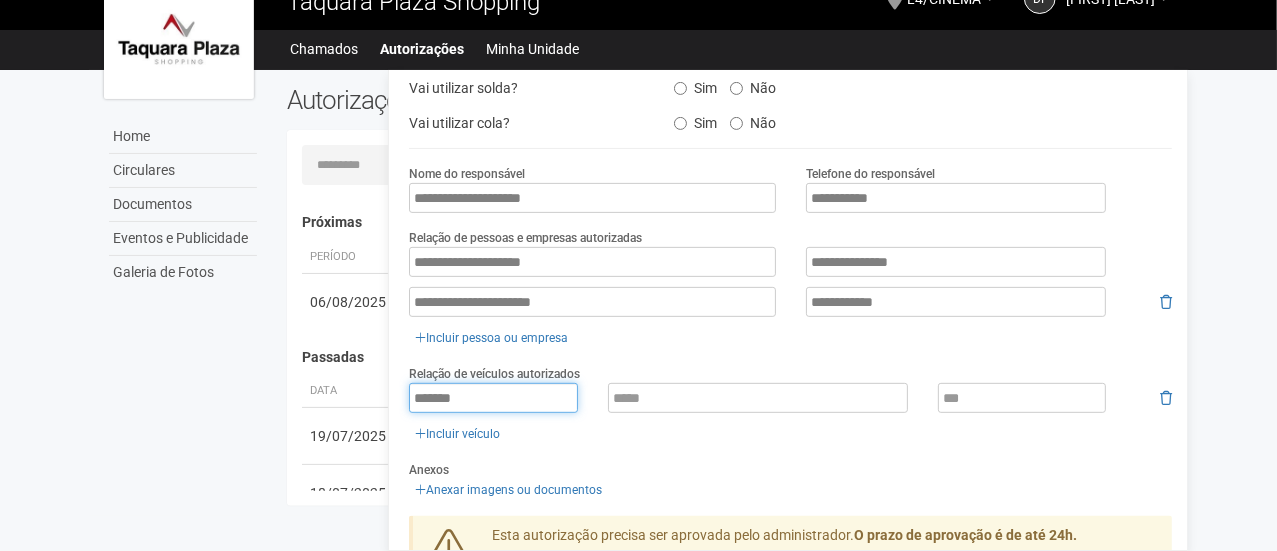 type on "******" 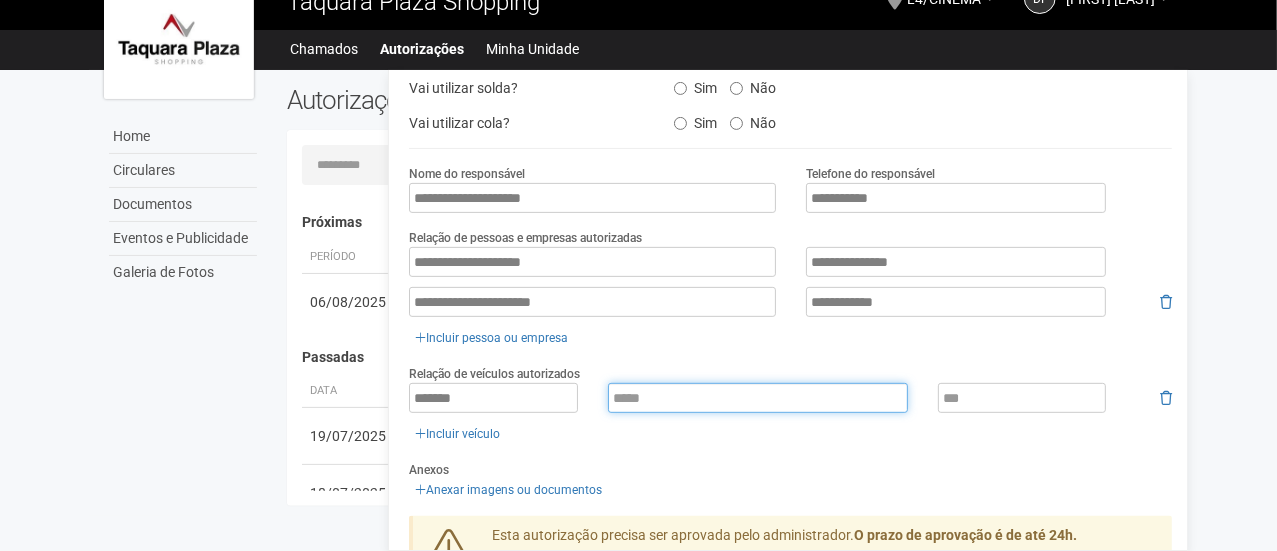 click at bounding box center (758, 398) 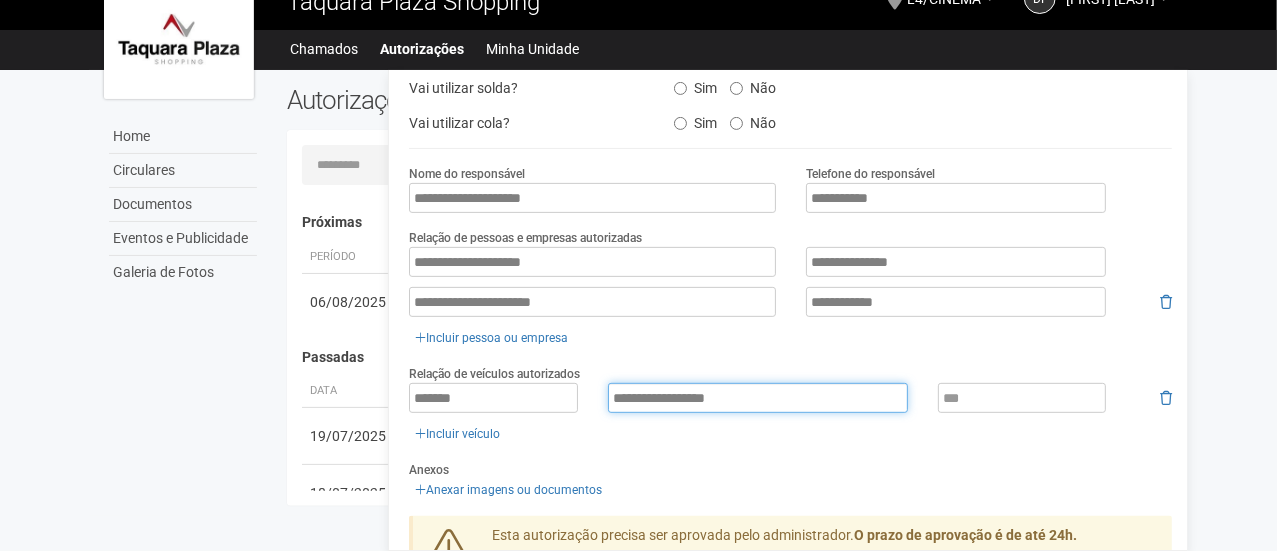 type on "**********" 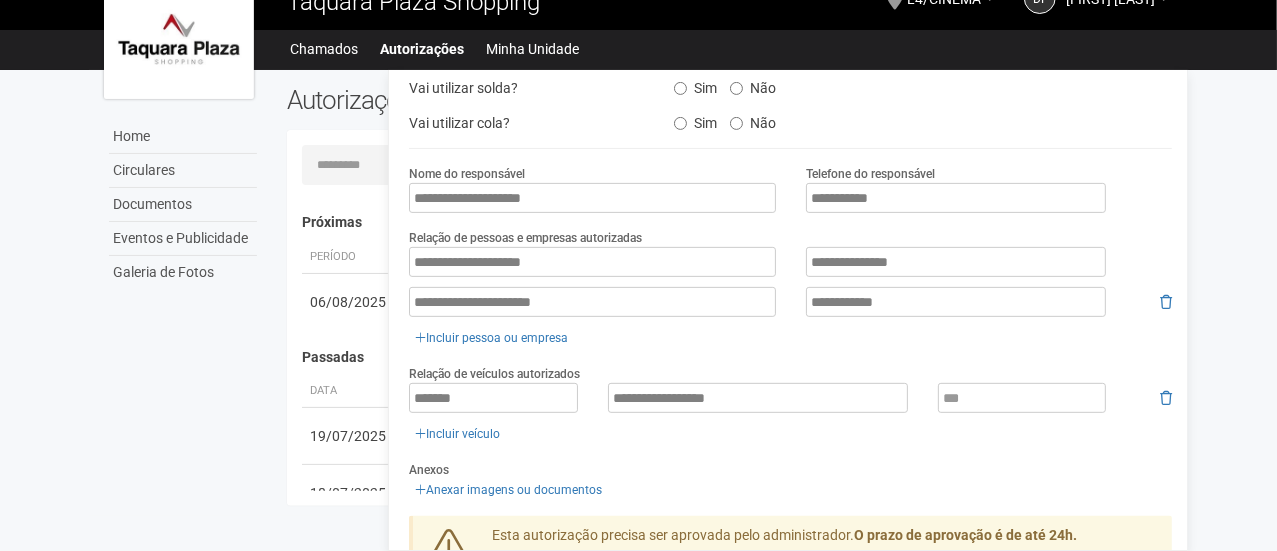 click on "**********" at bounding box center [790, 404] 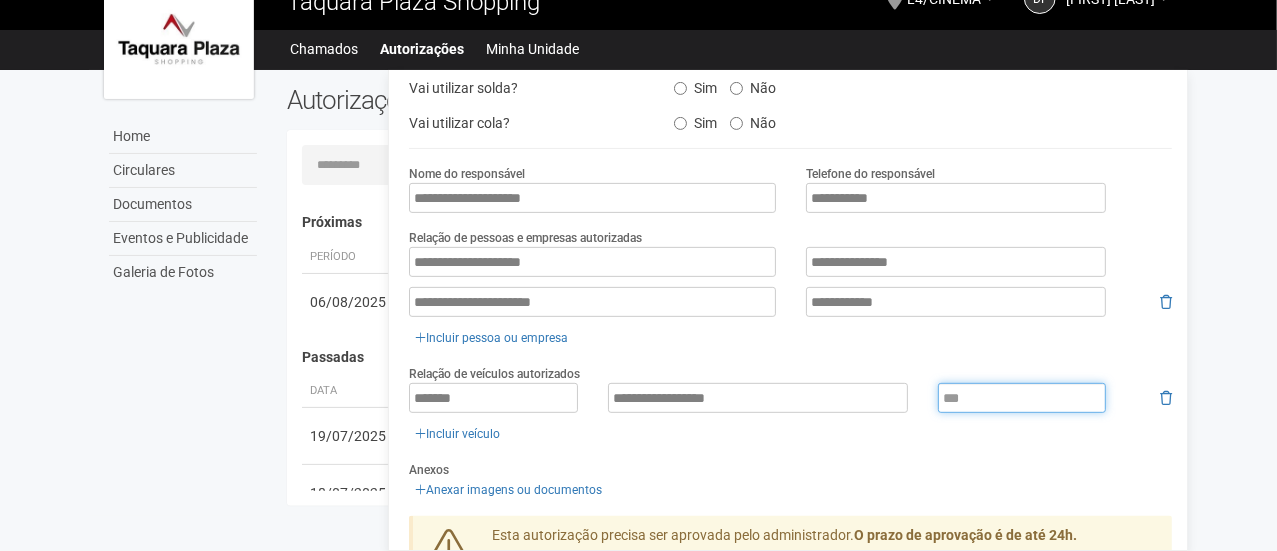 click at bounding box center [1022, 398] 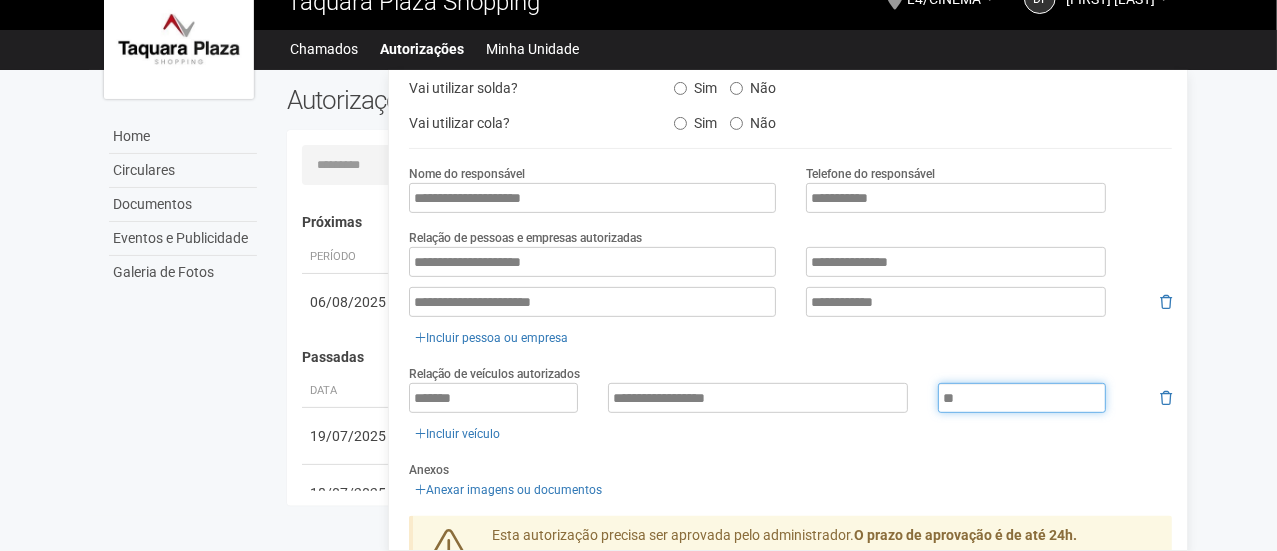 type on "*" 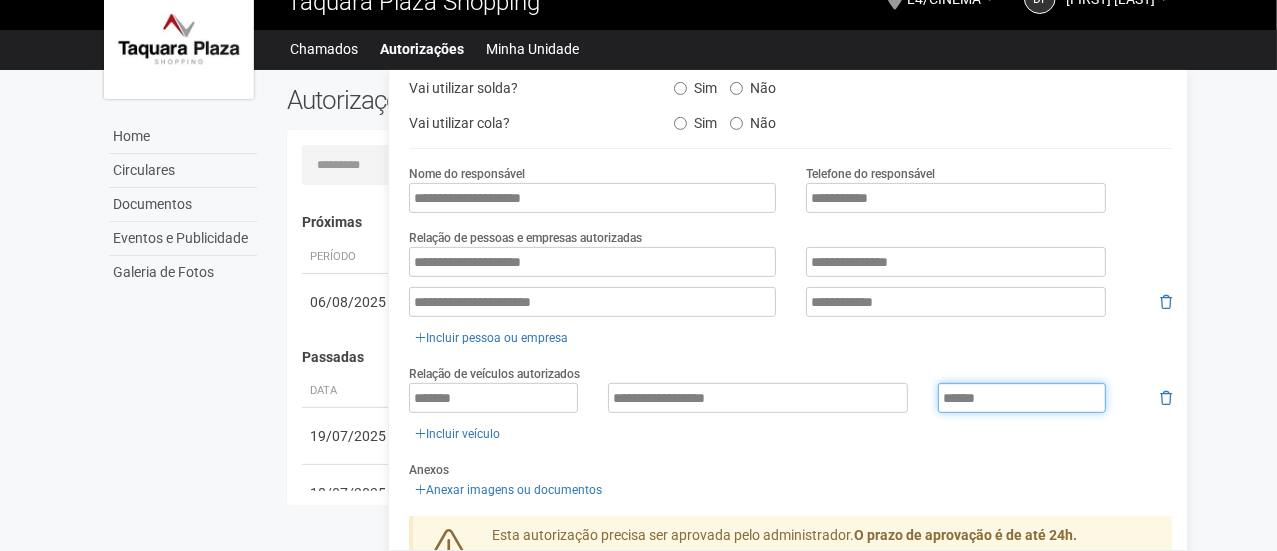 type on "******" 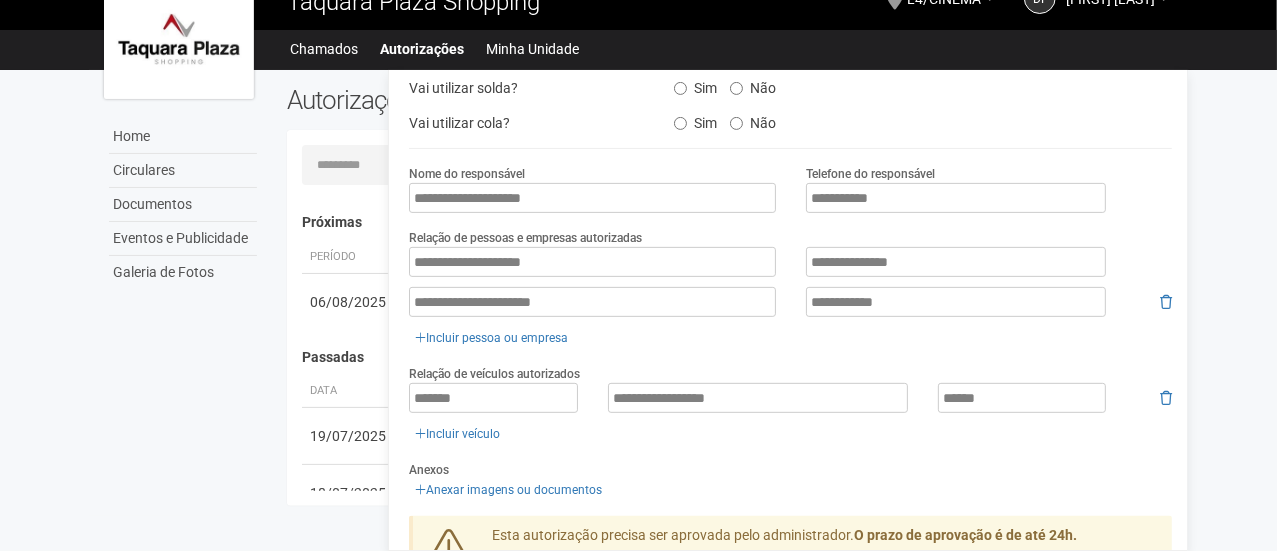 click on "Aguarde...
Taquara Plaza Shopping
DF
DANIELLE FERRARINI
DANIELLE FERRARINI
danielle@cineflix.com.br
Meu perfil
Alterar senha
Sair
L4/CINEMA
Você está na unidade
L4/CINEMA
Ir para a unidade
Home
Home
Circulares
Documentos
Eventos e Publicidade
Galeria de Fotos
Chamados
Autorizações
Minha Unidade
Meu Perfil
Minhas unidades" at bounding box center [638, 244] 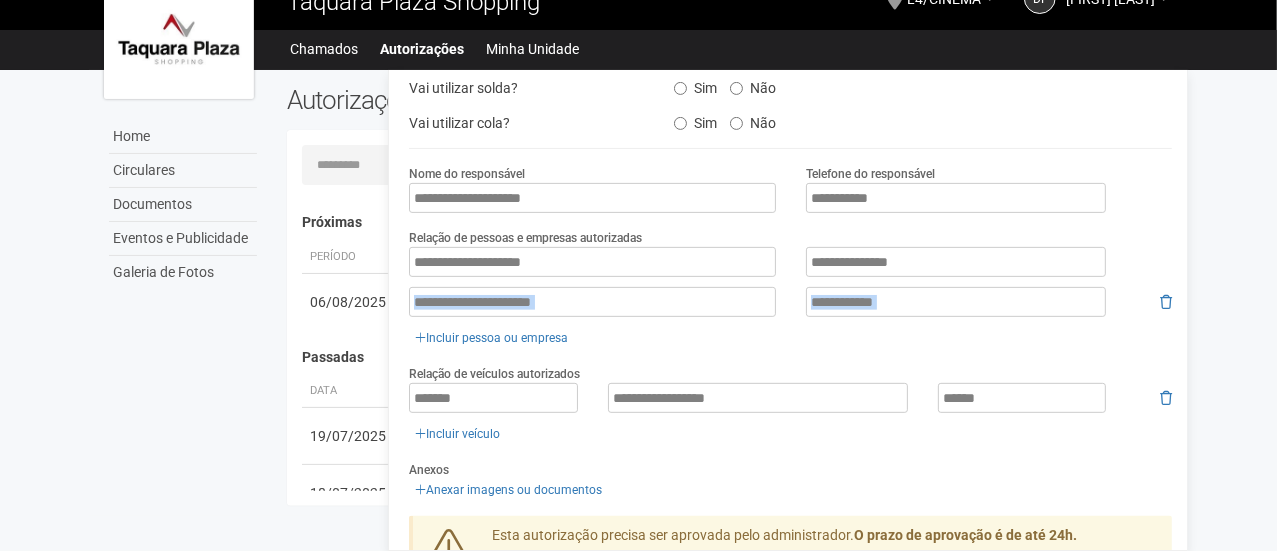 drag, startPoint x: 1184, startPoint y: 341, endPoint x: 1170, endPoint y: 261, distance: 81.21576 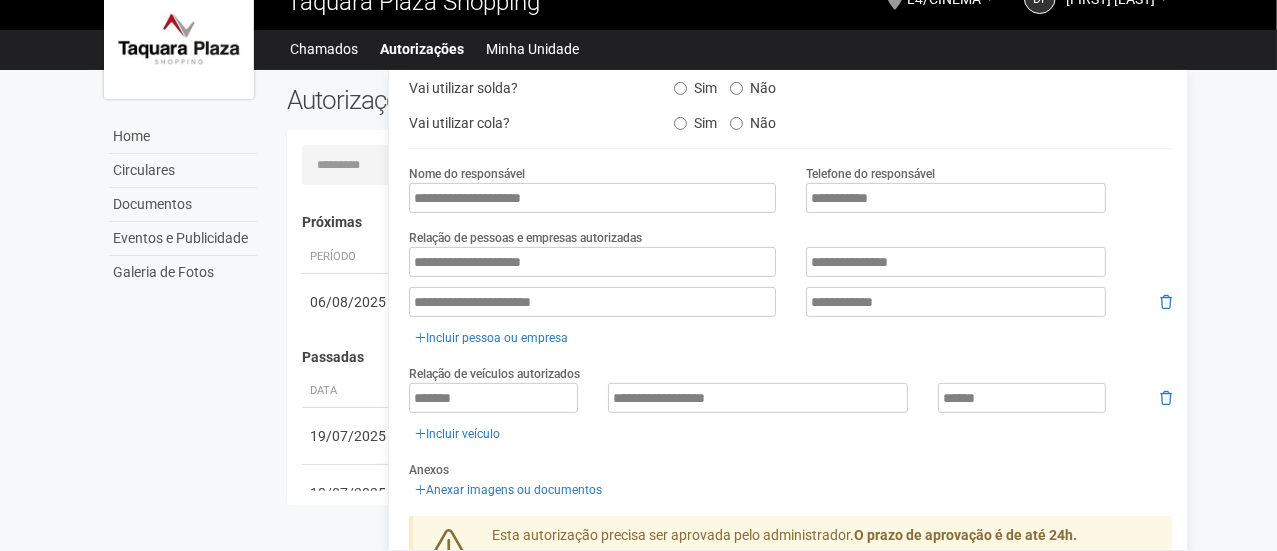 click on "**********" at bounding box center (790, 196) 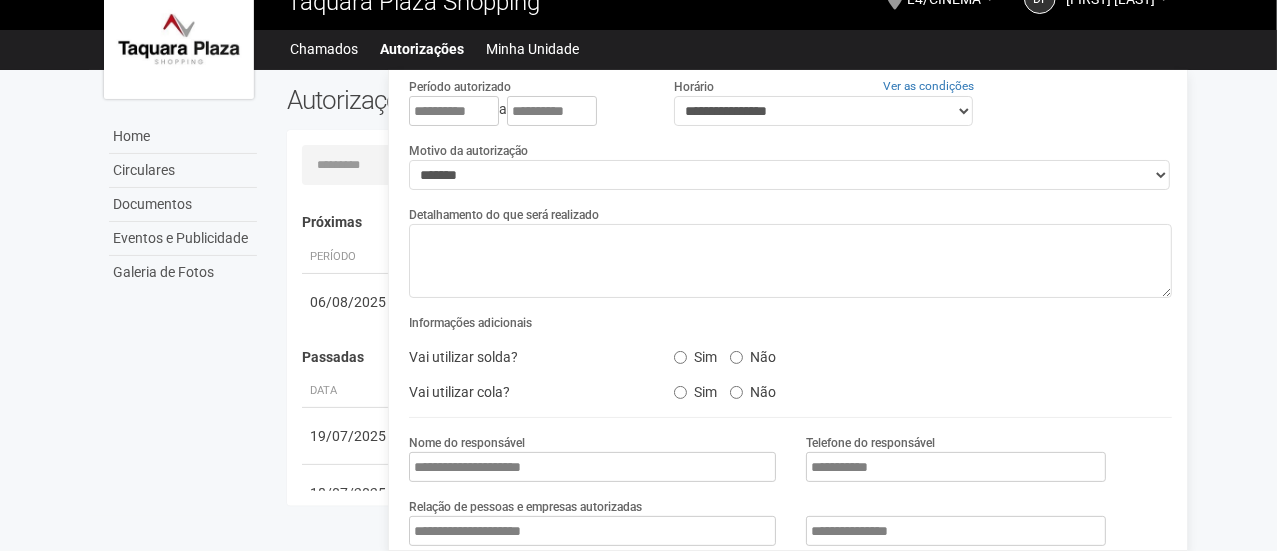 scroll, scrollTop: 0, scrollLeft: 0, axis: both 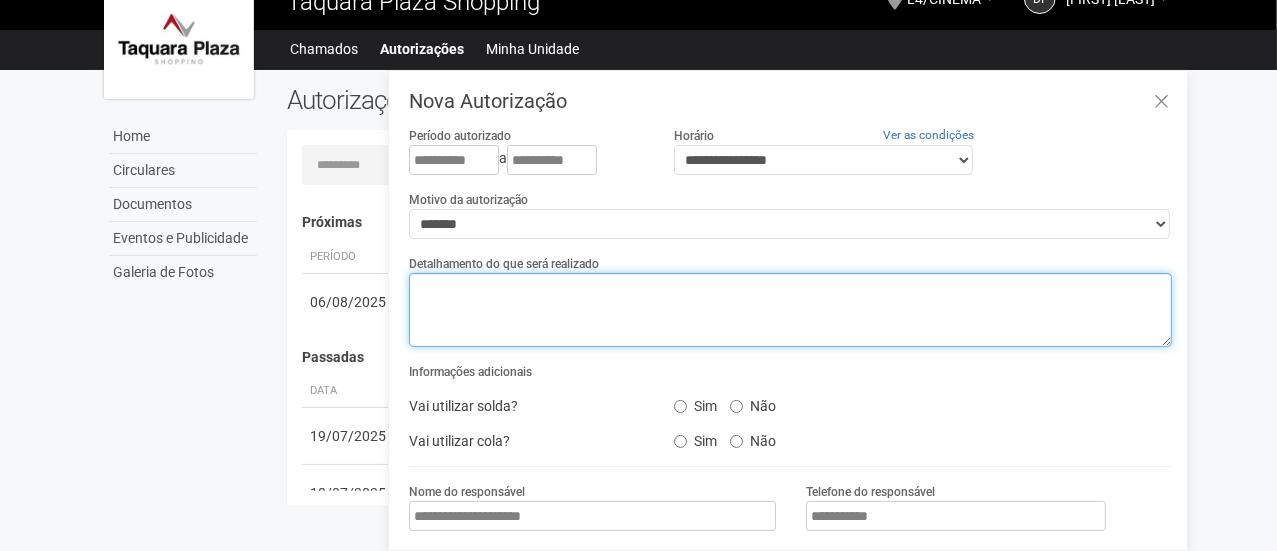 click at bounding box center (790, 310) 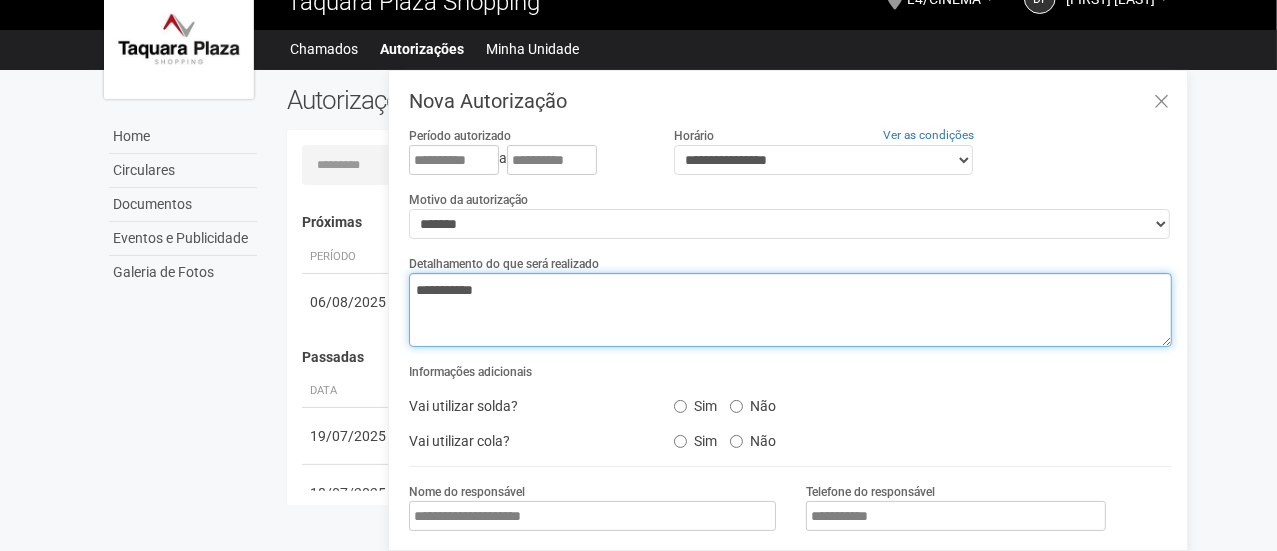 type on "**********" 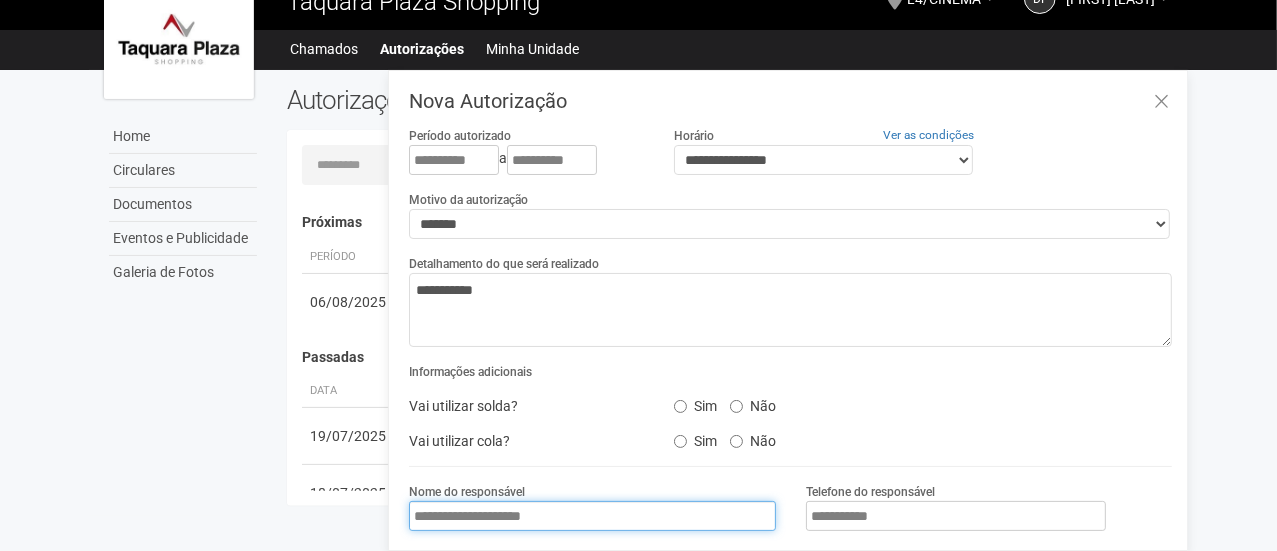 drag, startPoint x: 587, startPoint y: 521, endPoint x: 0, endPoint y: 508, distance: 587.1439 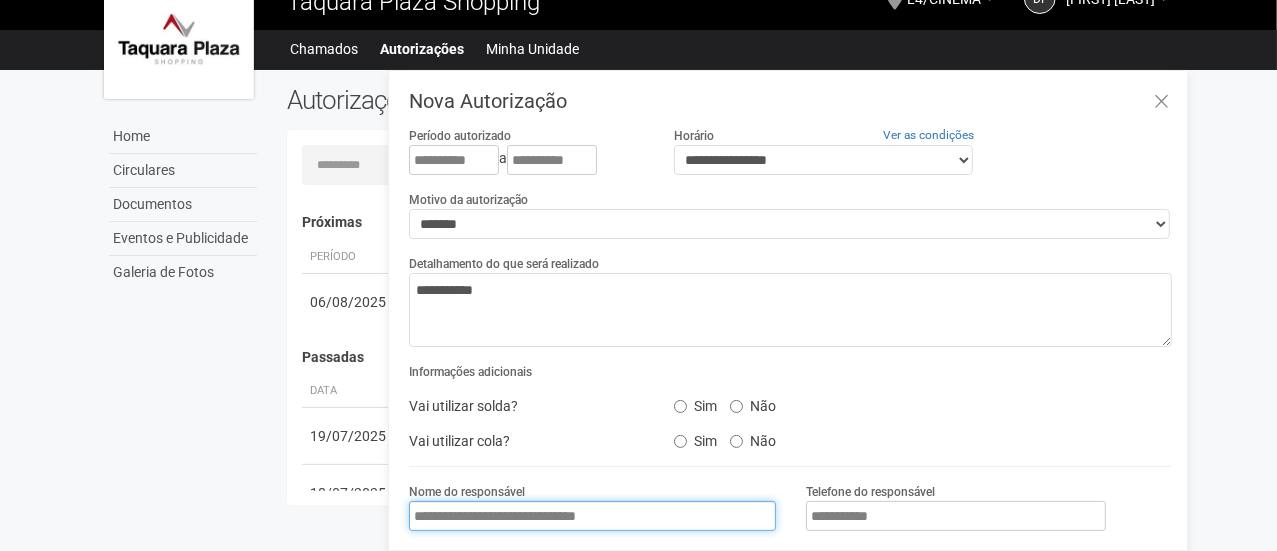 type on "**********" 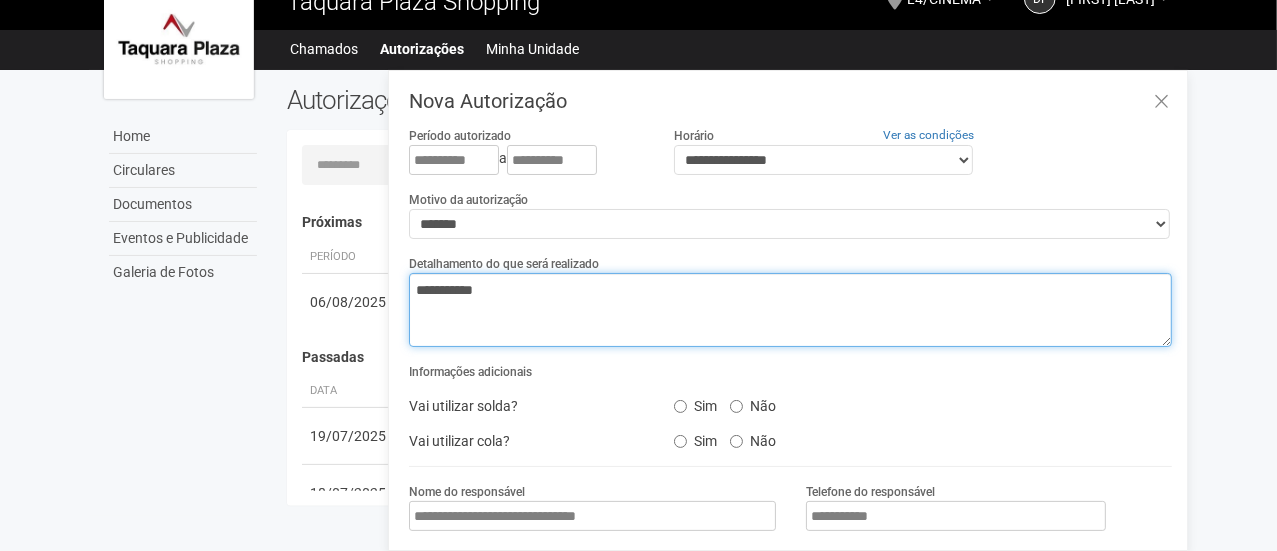 click on "**********" at bounding box center [790, 310] 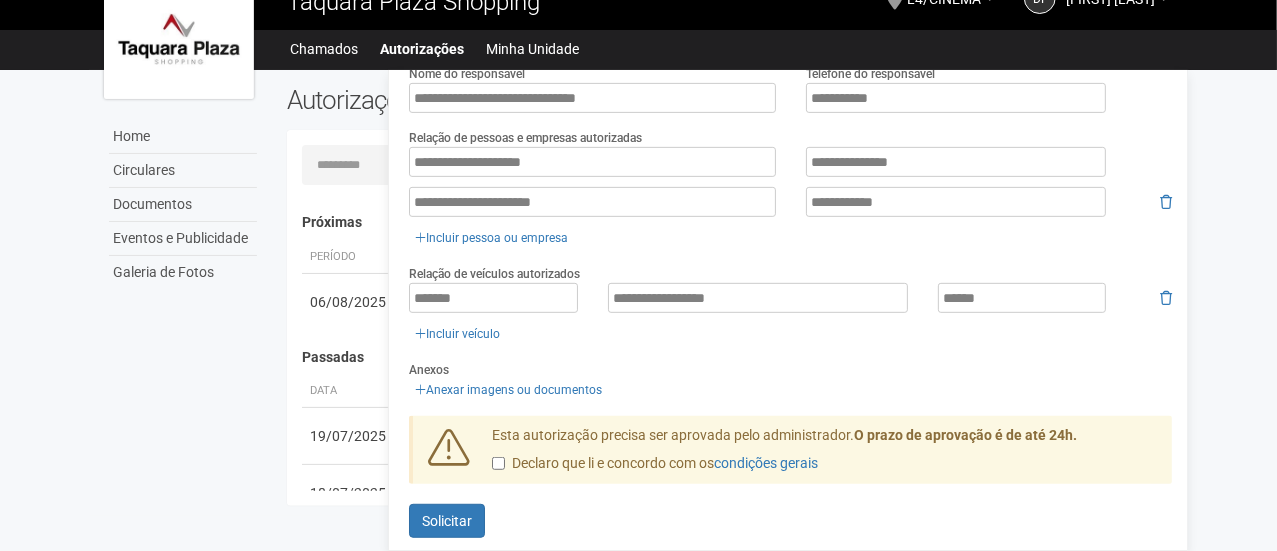 scroll, scrollTop: 437, scrollLeft: 0, axis: vertical 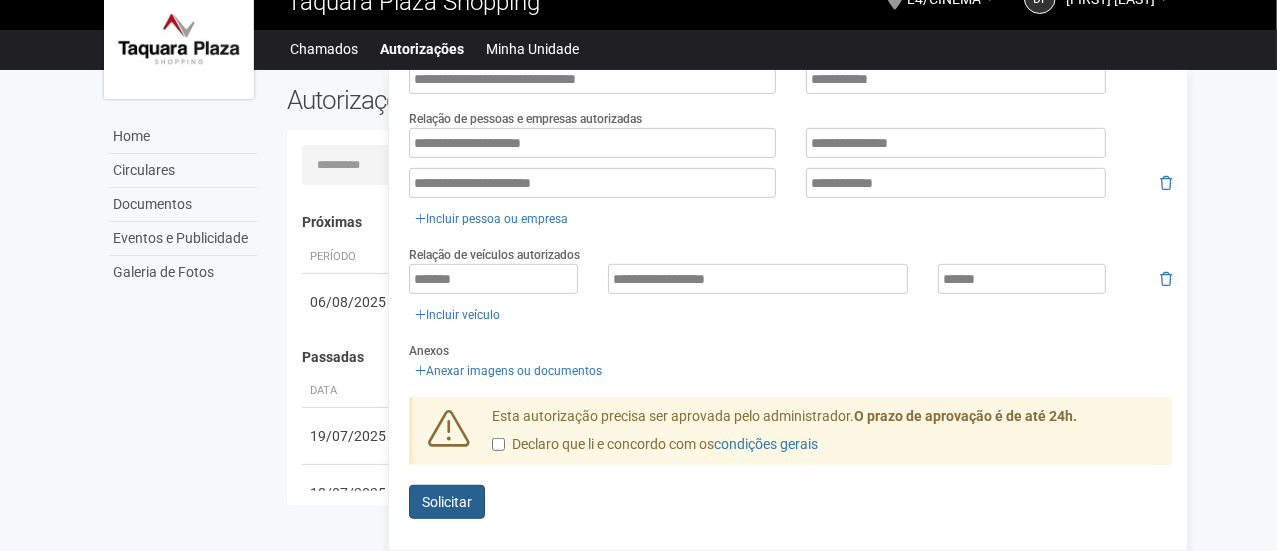 type on "**********" 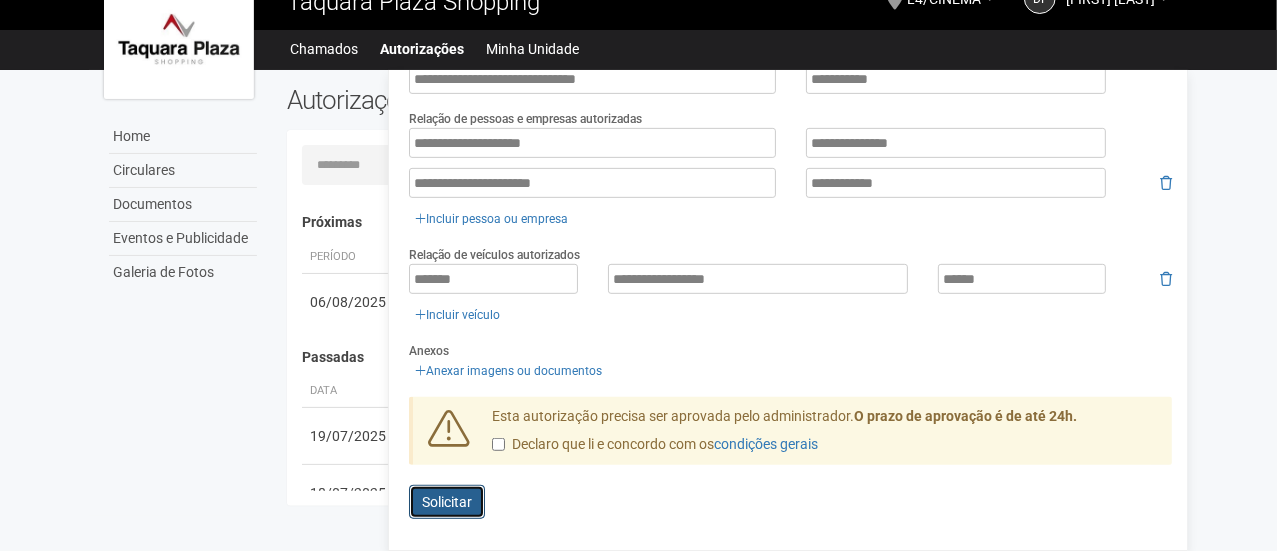 click on "Solicitar" at bounding box center (447, 502) 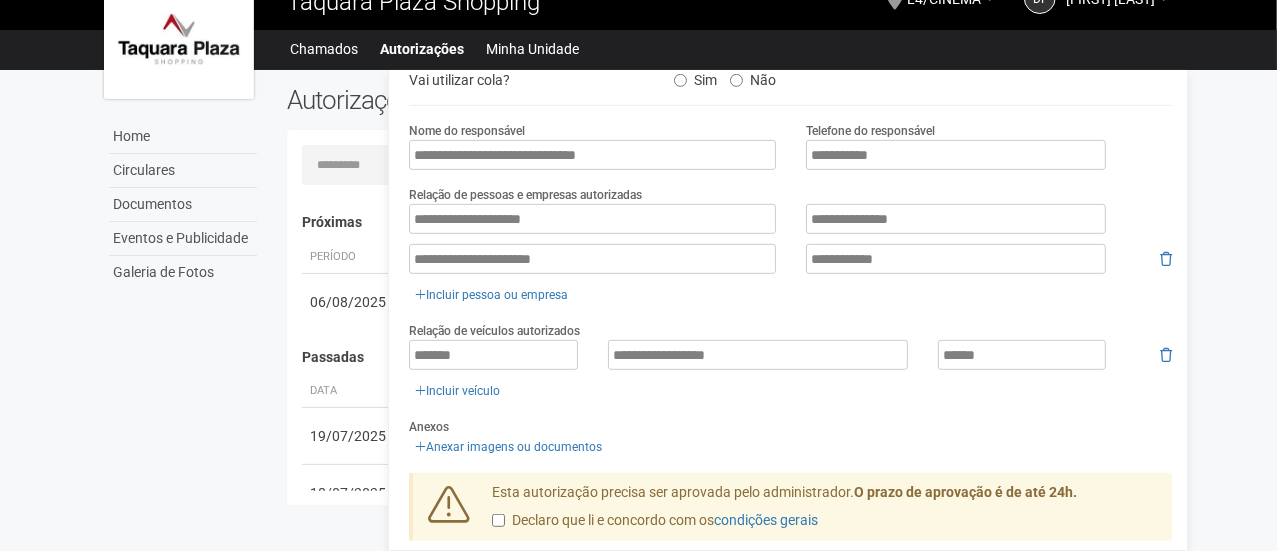 scroll, scrollTop: 55, scrollLeft: 0, axis: vertical 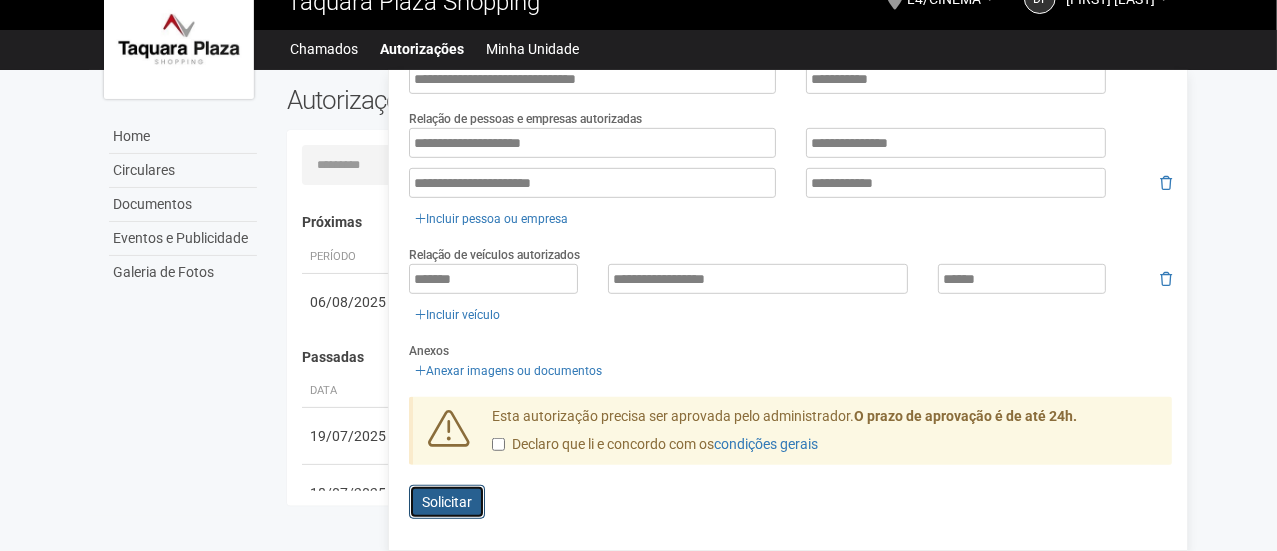 click on "Enviando...
Solicitar" at bounding box center (447, 502) 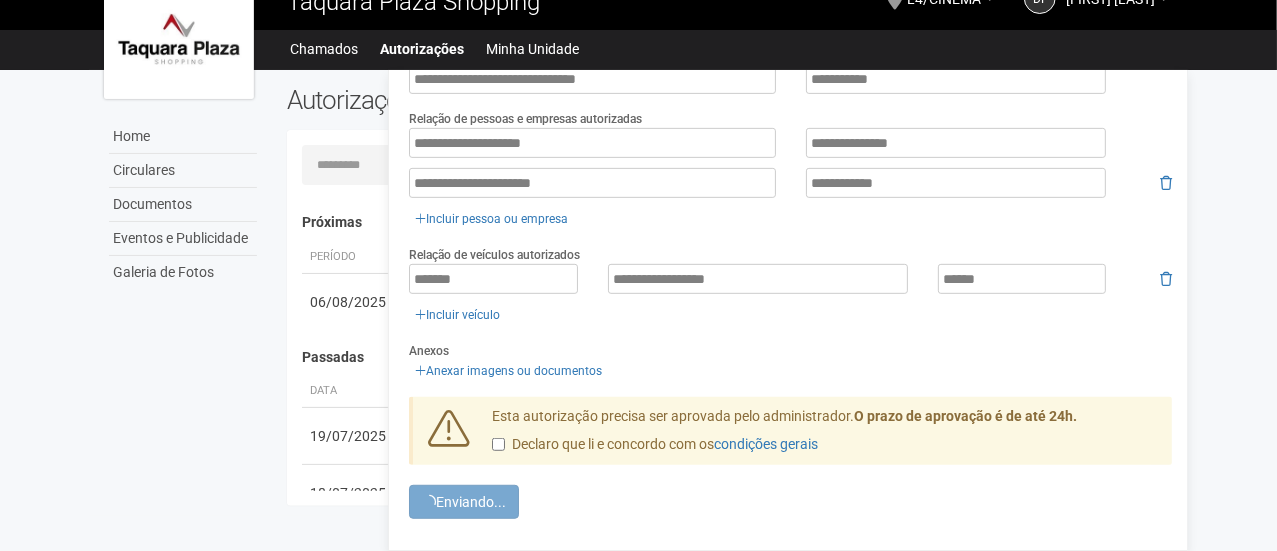 scroll, scrollTop: 0, scrollLeft: 0, axis: both 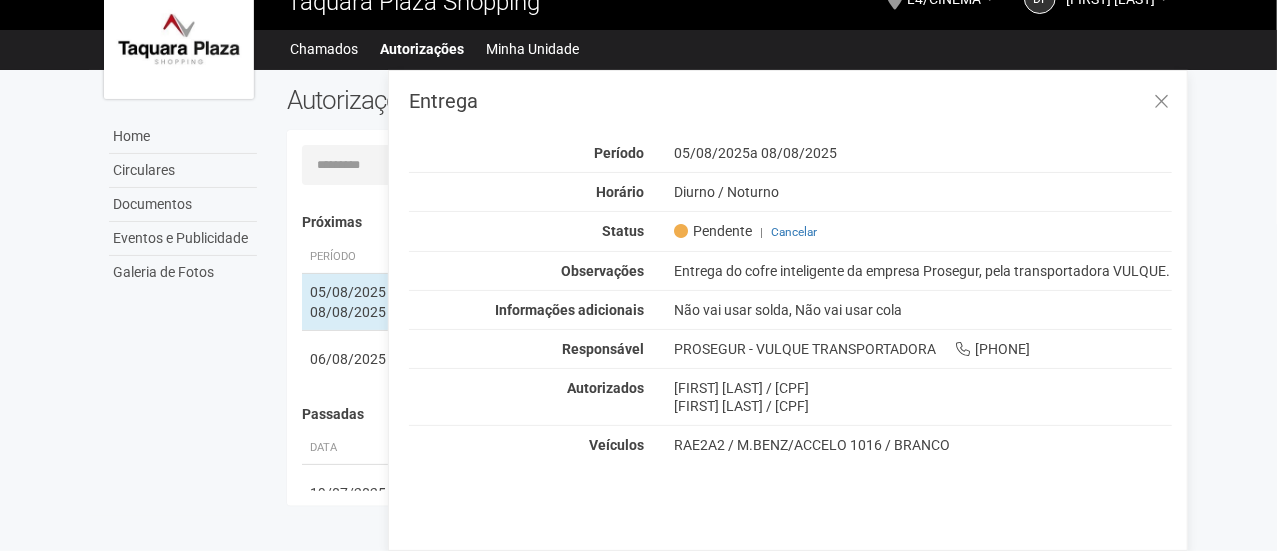 click on "Home
Circulares
Documentos
Eventos e Publicidade
Galeria de Fotos
Autorizações
Nova autorização
Carregando...
Nenhuma autorização foi solicitada
Próximas
Período
Descrição Status 05/08/2025 08/08/2025 Data |" at bounding box center [639, 293] 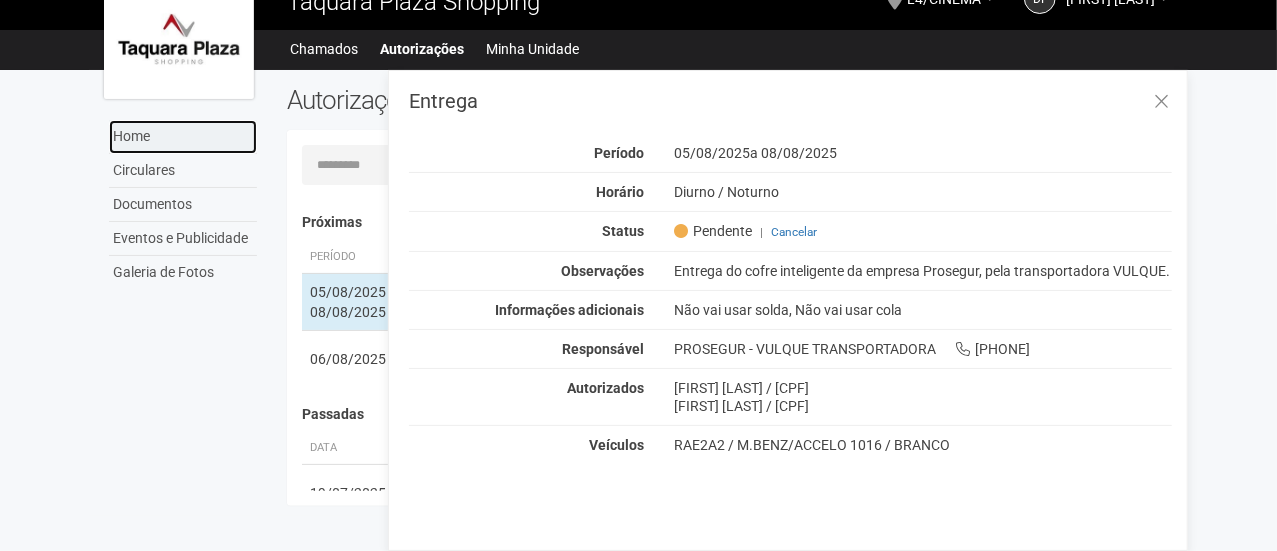 click on "Home" at bounding box center [183, 137] 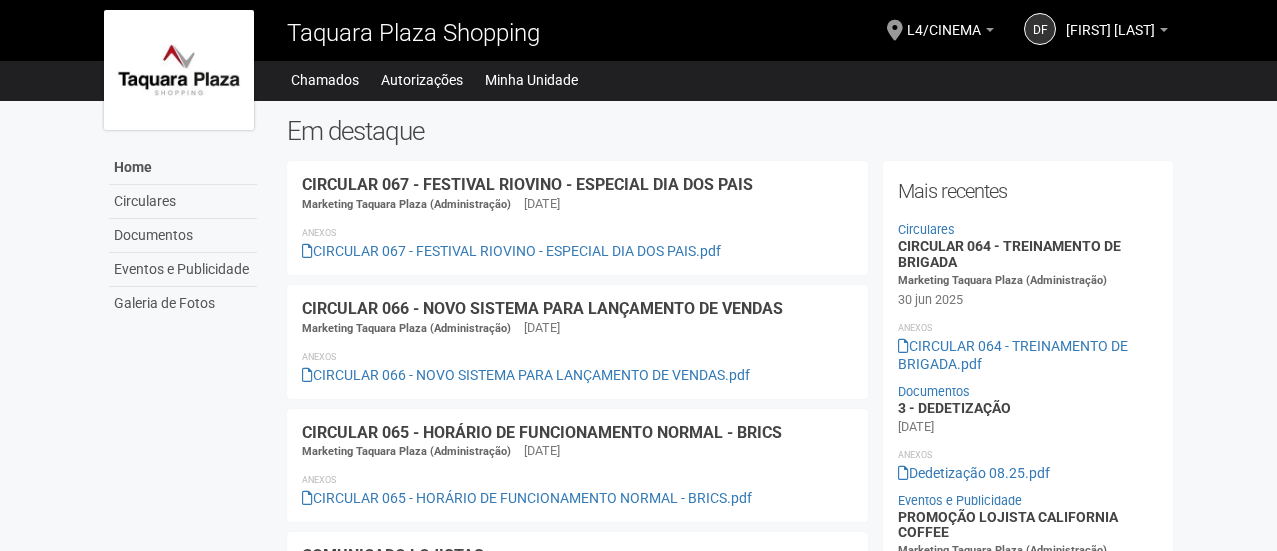 scroll, scrollTop: 0, scrollLeft: 0, axis: both 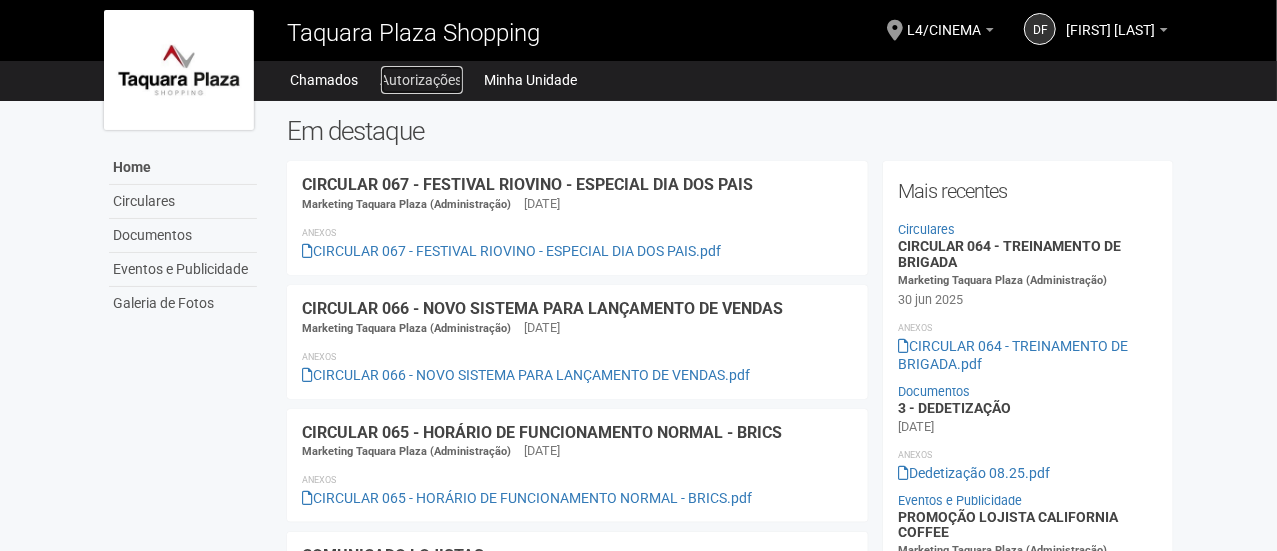 click on "Autorizações" at bounding box center (422, 80) 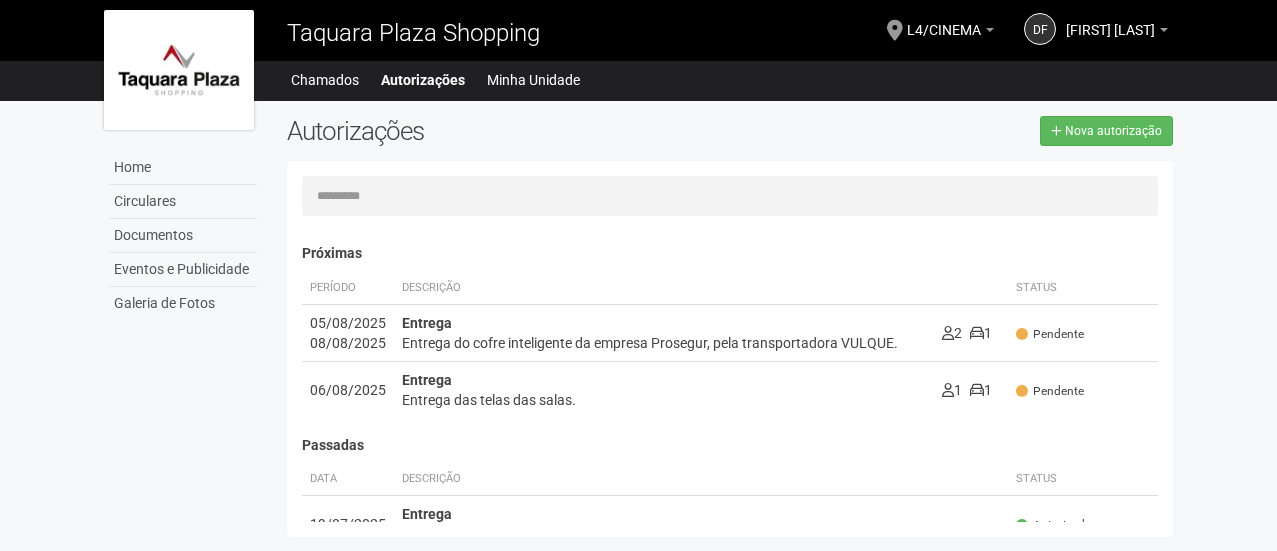 scroll, scrollTop: 0, scrollLeft: 0, axis: both 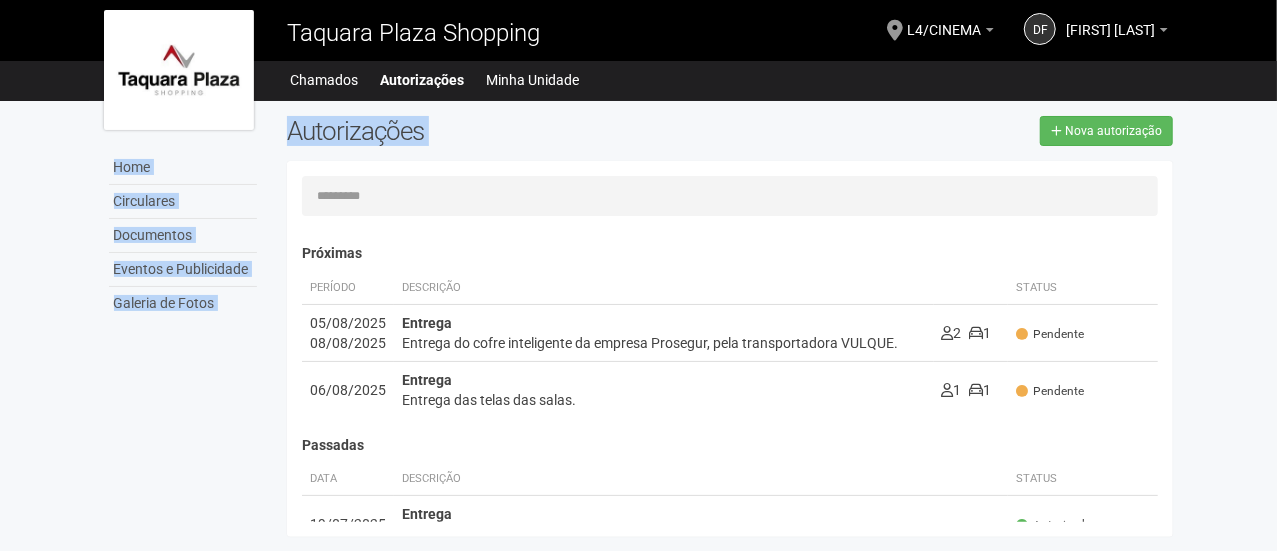 drag, startPoint x: 1273, startPoint y: 74, endPoint x: 1274, endPoint y: 118, distance: 44.011364 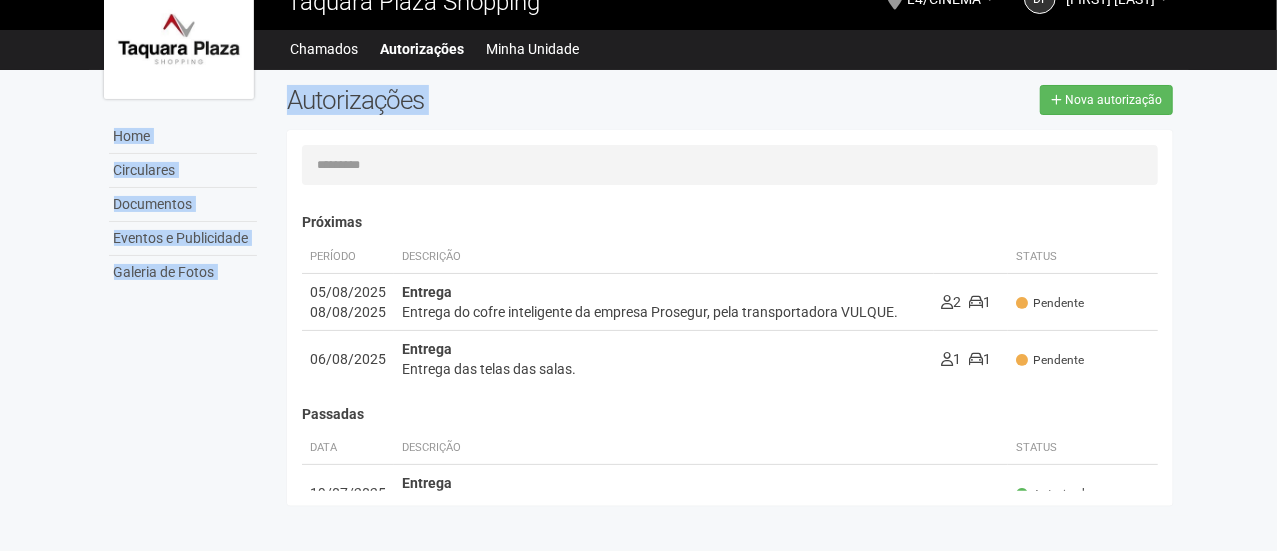 scroll, scrollTop: 0, scrollLeft: 0, axis: both 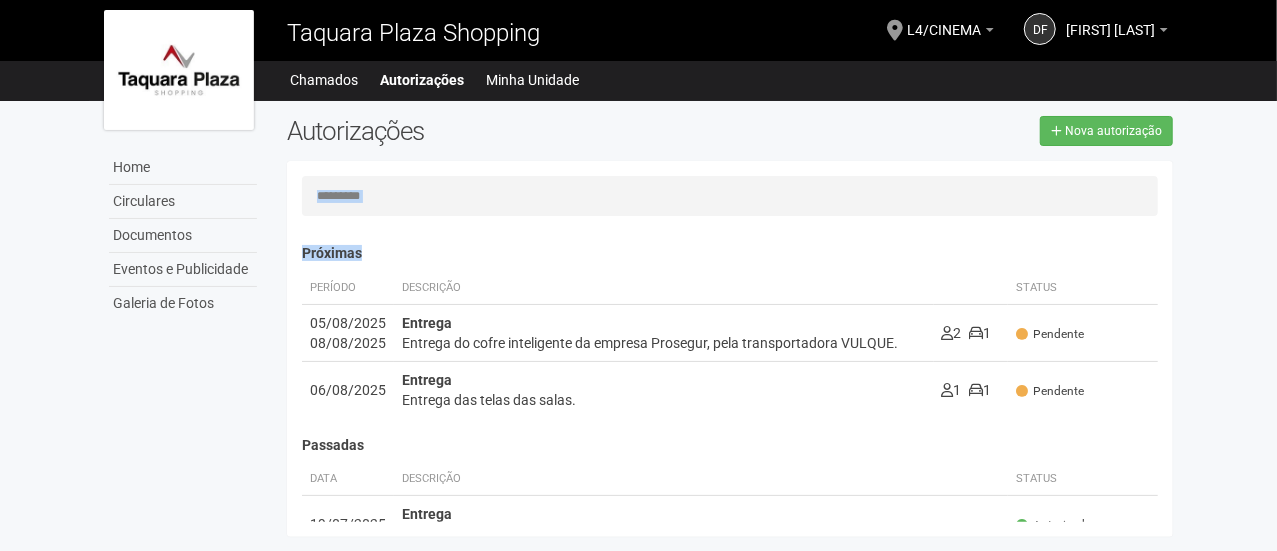 drag, startPoint x: 1272, startPoint y: 113, endPoint x: 1278, endPoint y: 250, distance: 137.13132 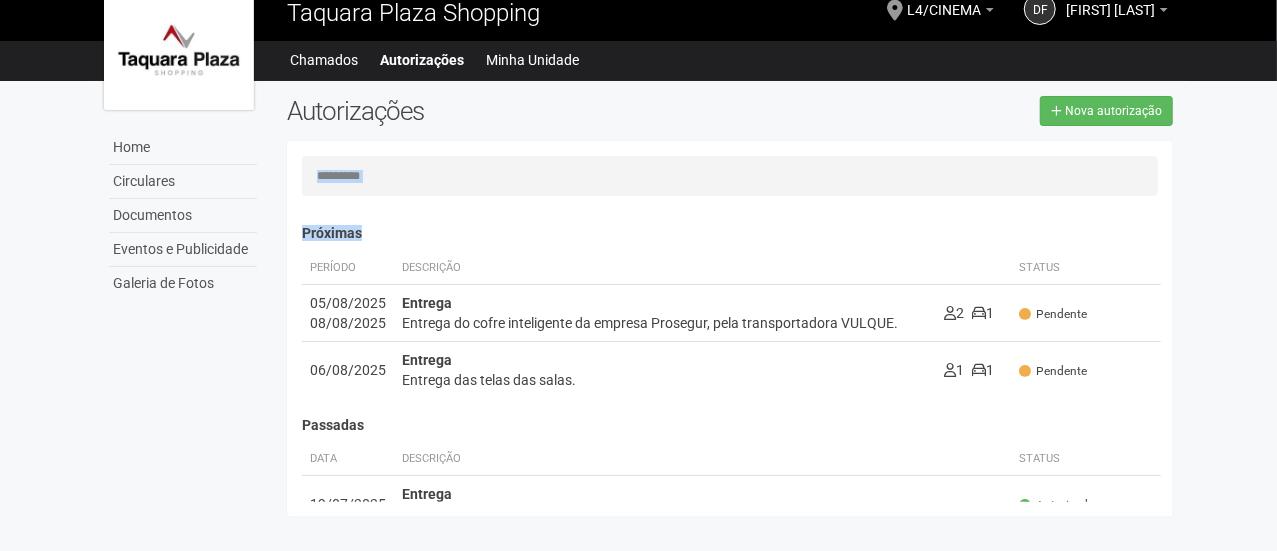 scroll, scrollTop: 31, scrollLeft: 0, axis: vertical 